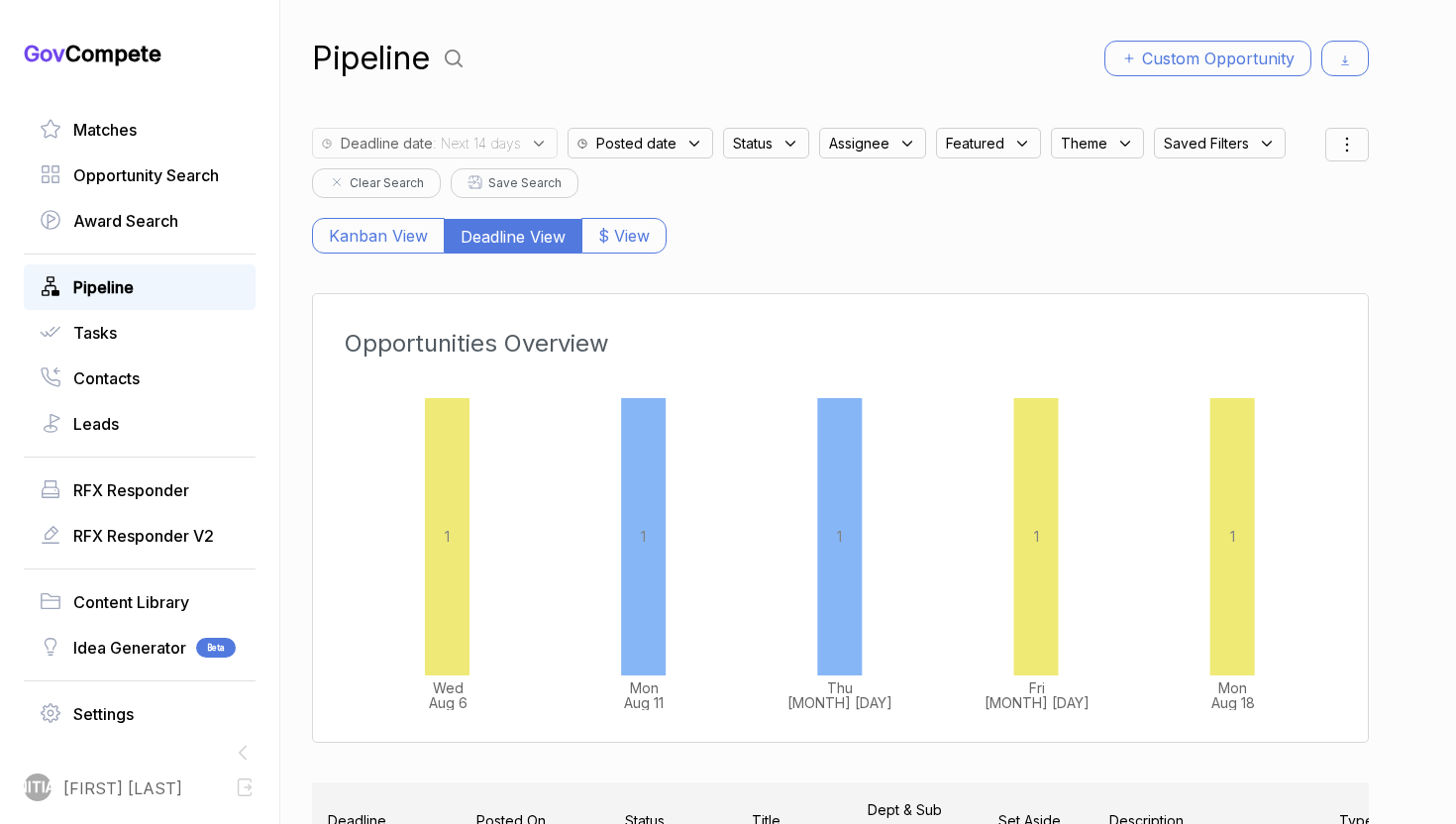 scroll, scrollTop: 0, scrollLeft: 0, axis: both 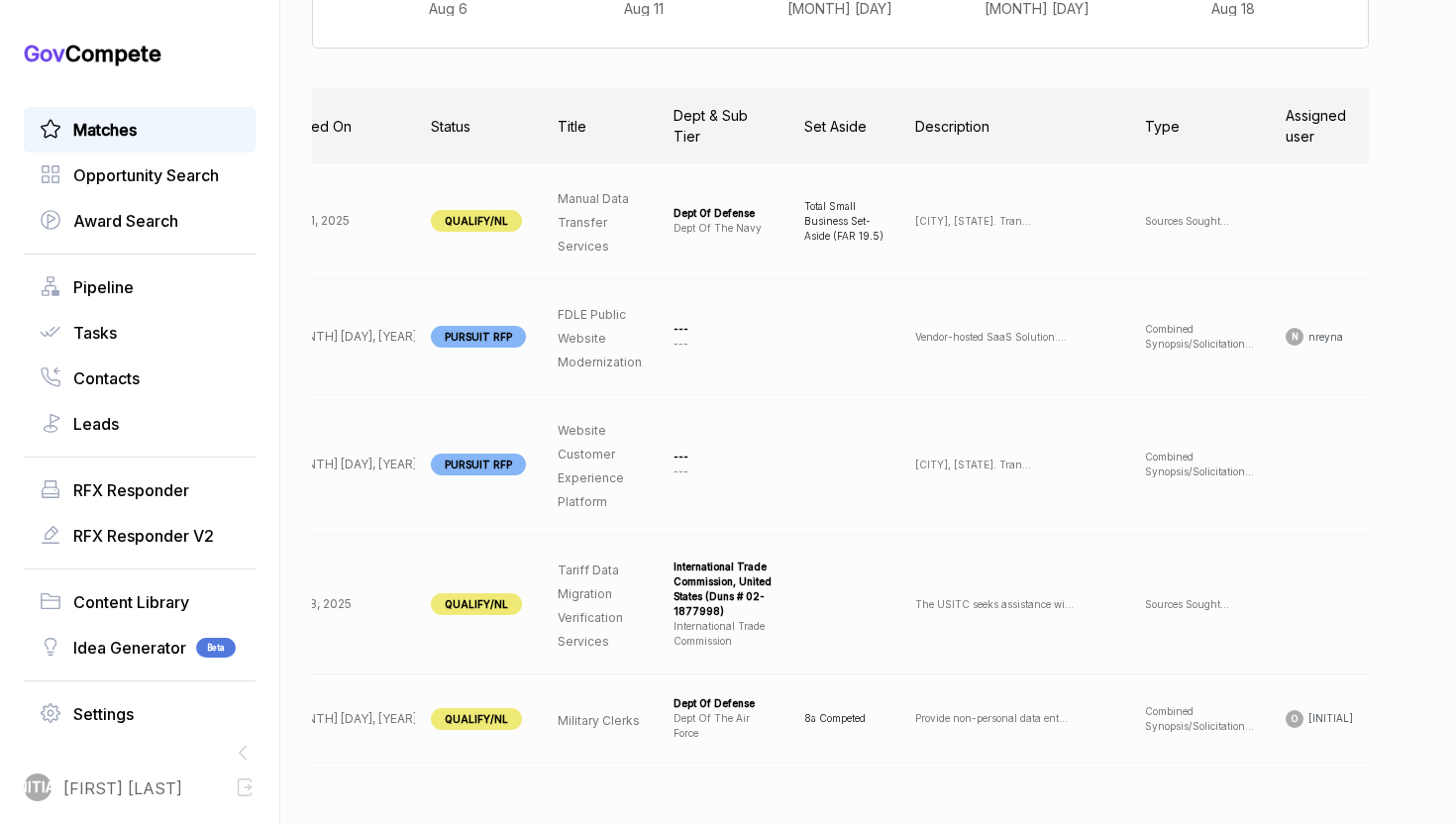 click on "Matches" at bounding box center (140, 130) 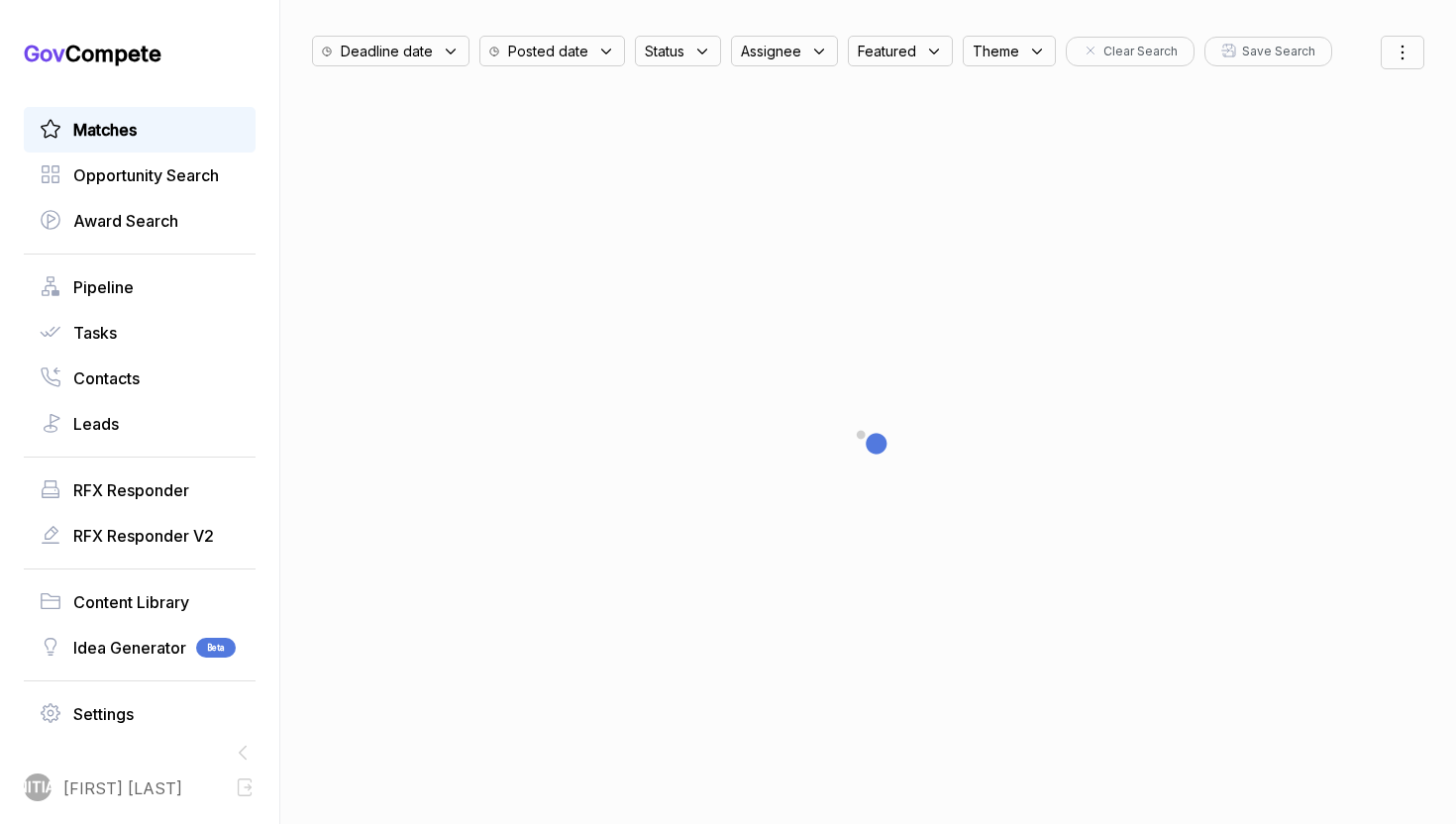 scroll, scrollTop: 0, scrollLeft: 0, axis: both 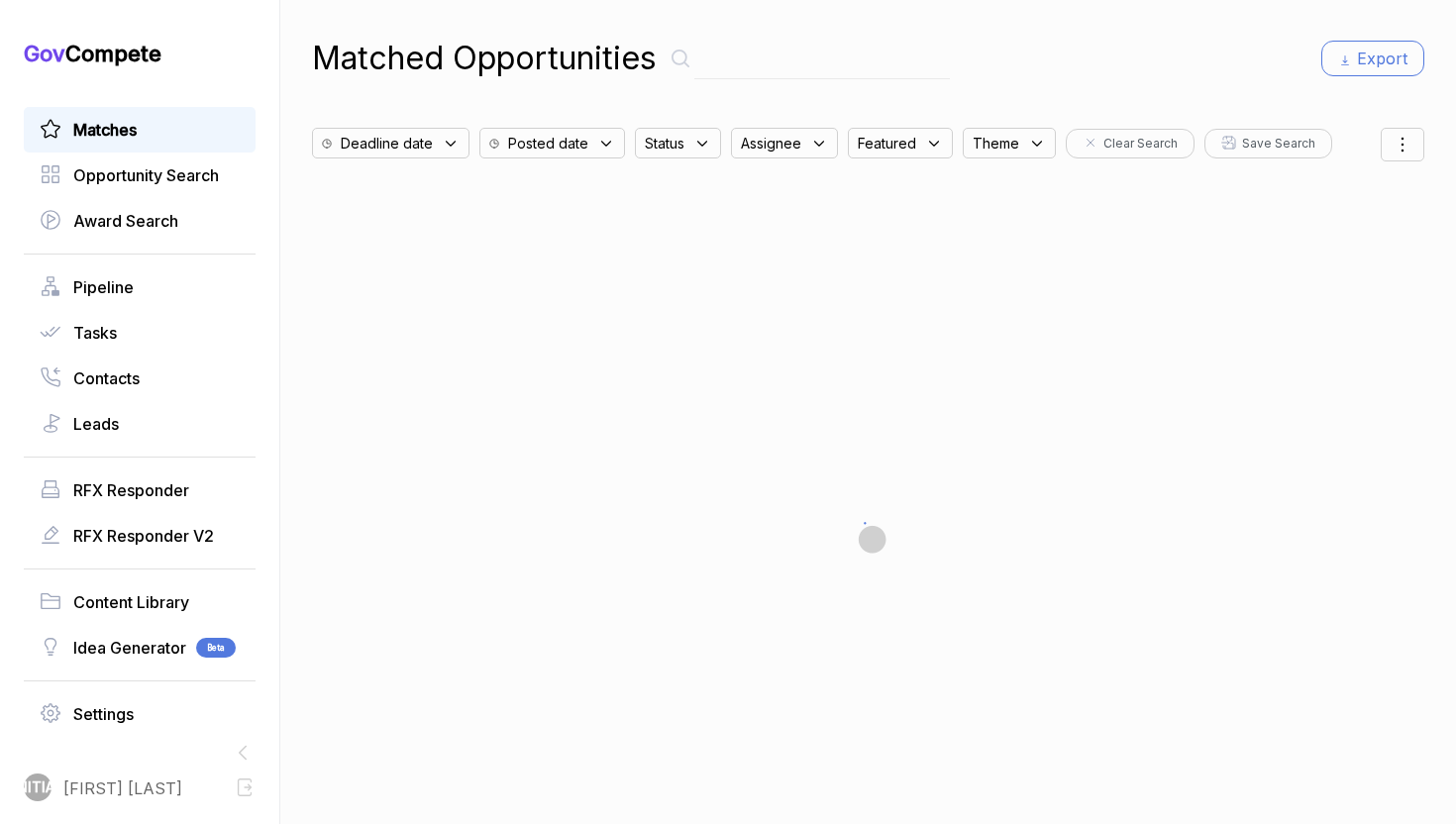 click on "Matches" at bounding box center [140, 130] 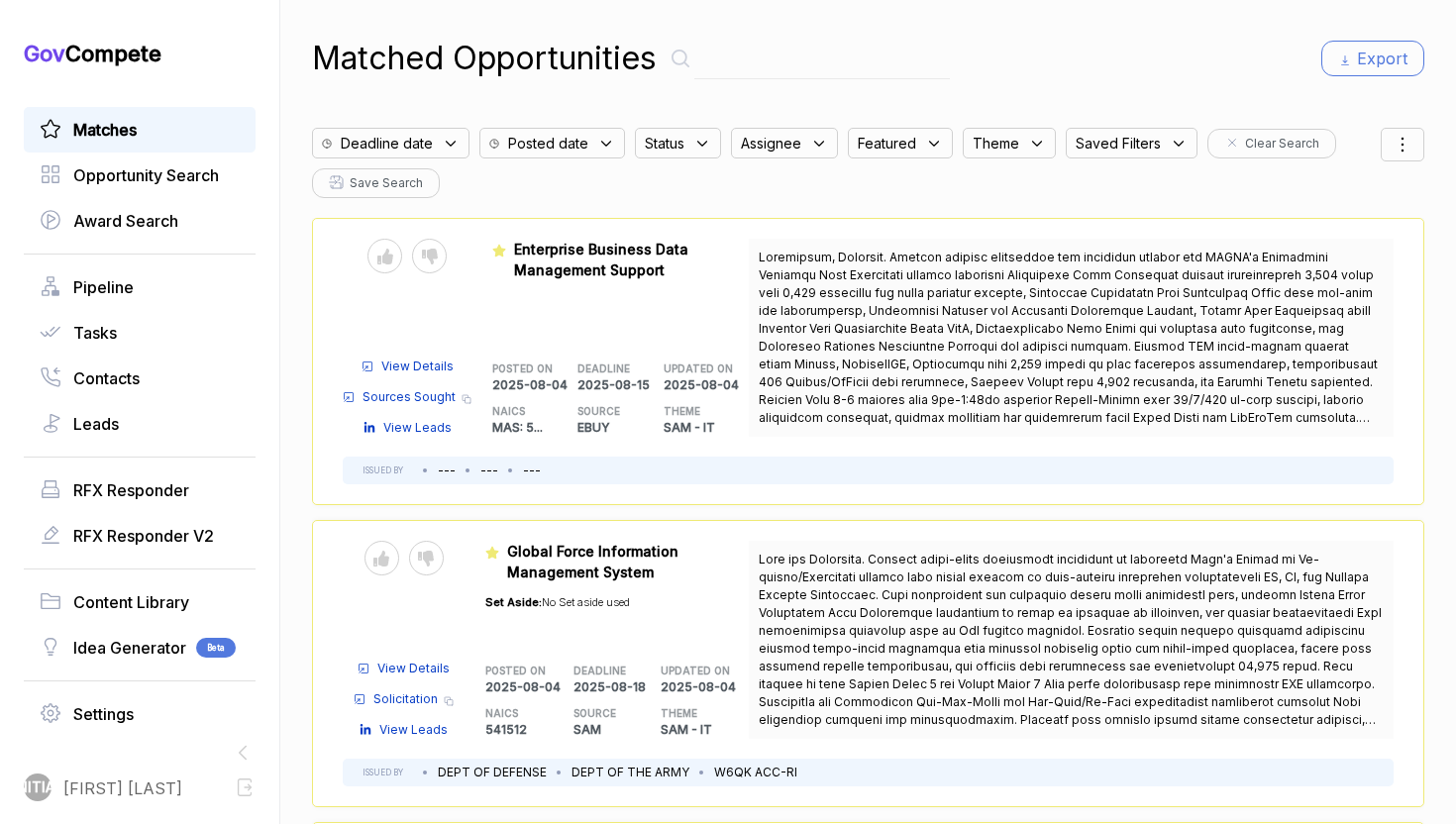 click on "Deadline date Posted date Status Assignee Featured Theme Saved Filters Clear Search Save Search" at bounding box center [846, 157] 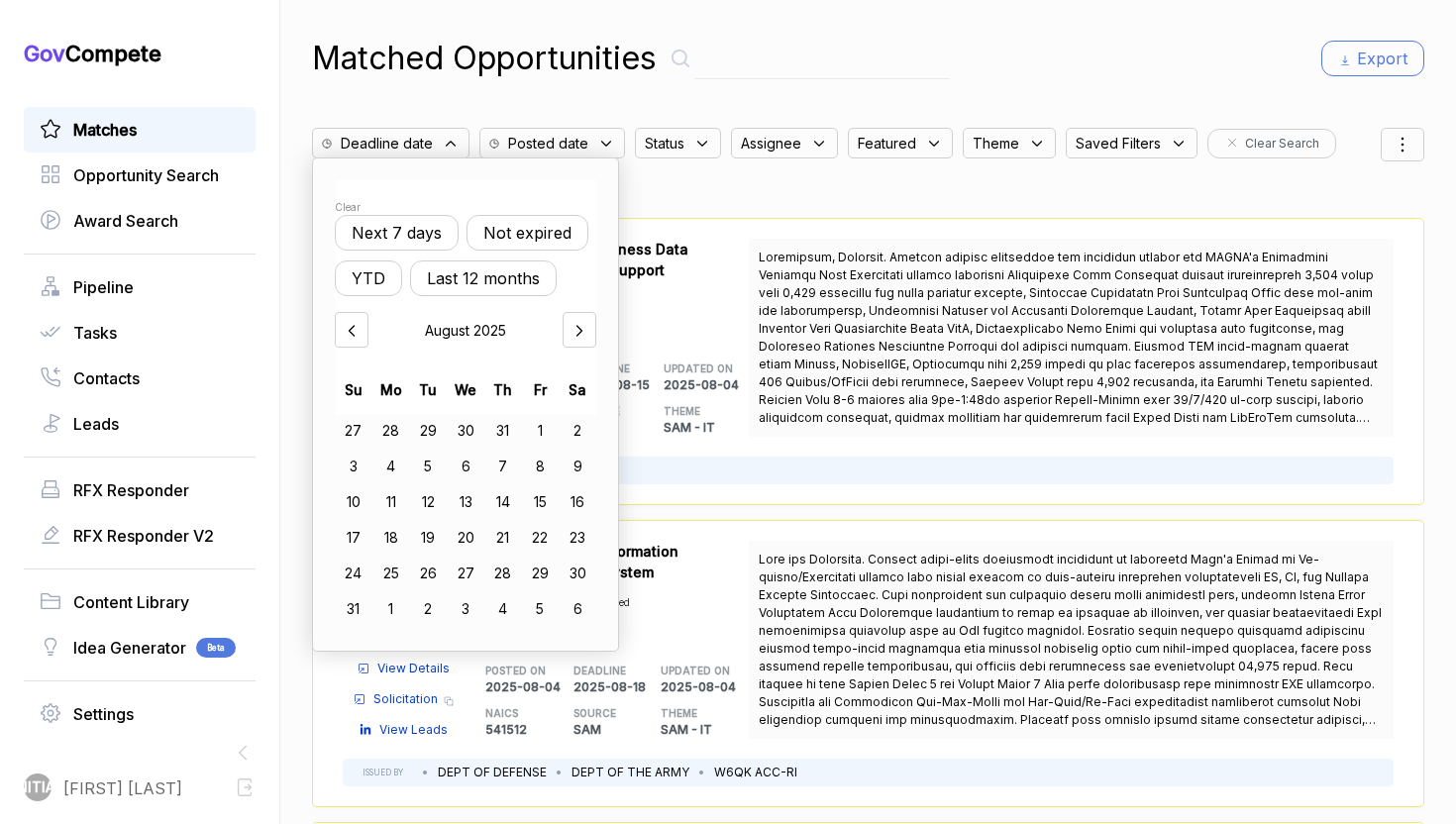 click on "Not expired" at bounding box center [527, 233] 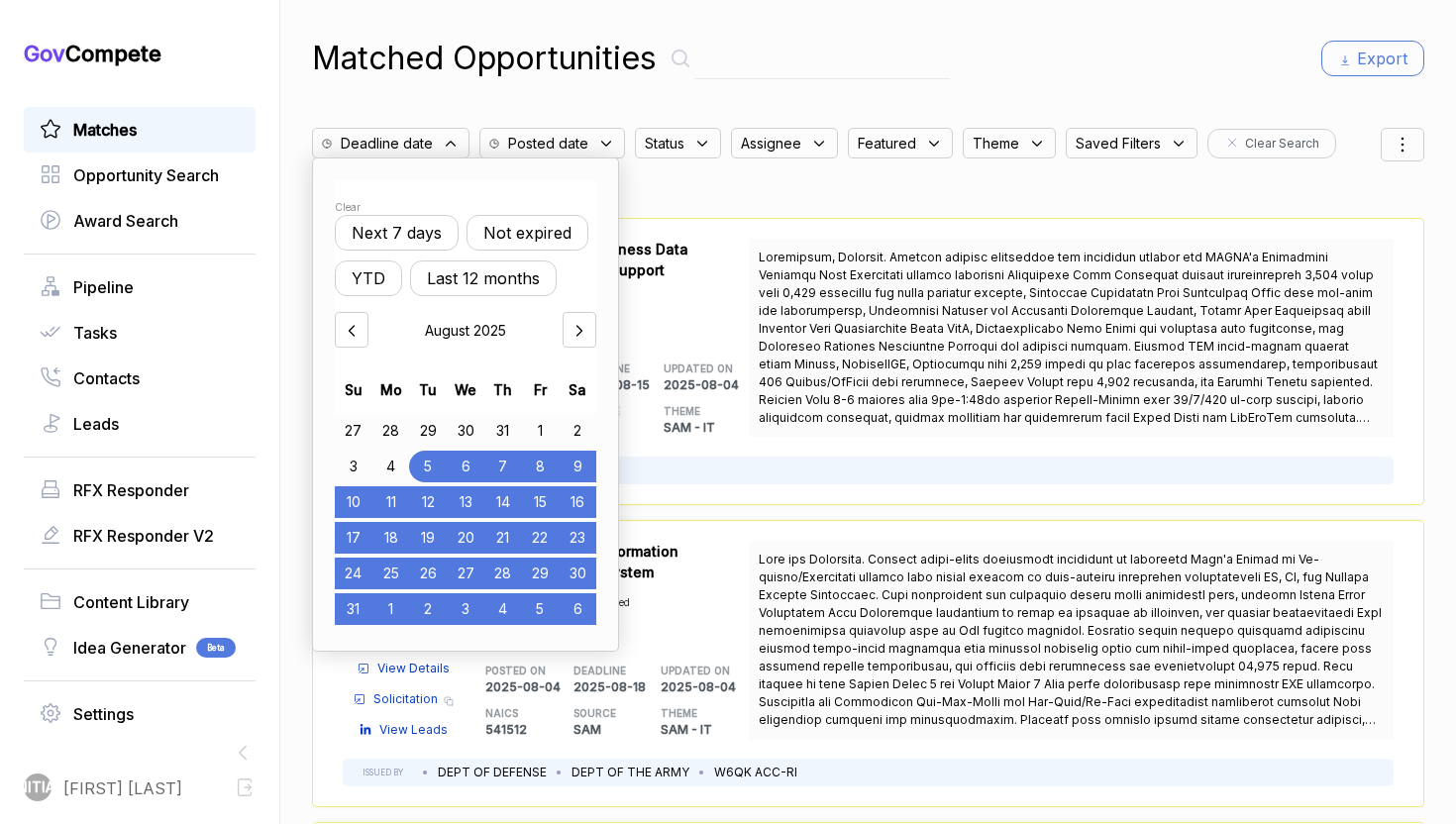click on "Status" at bounding box center (682, 138) 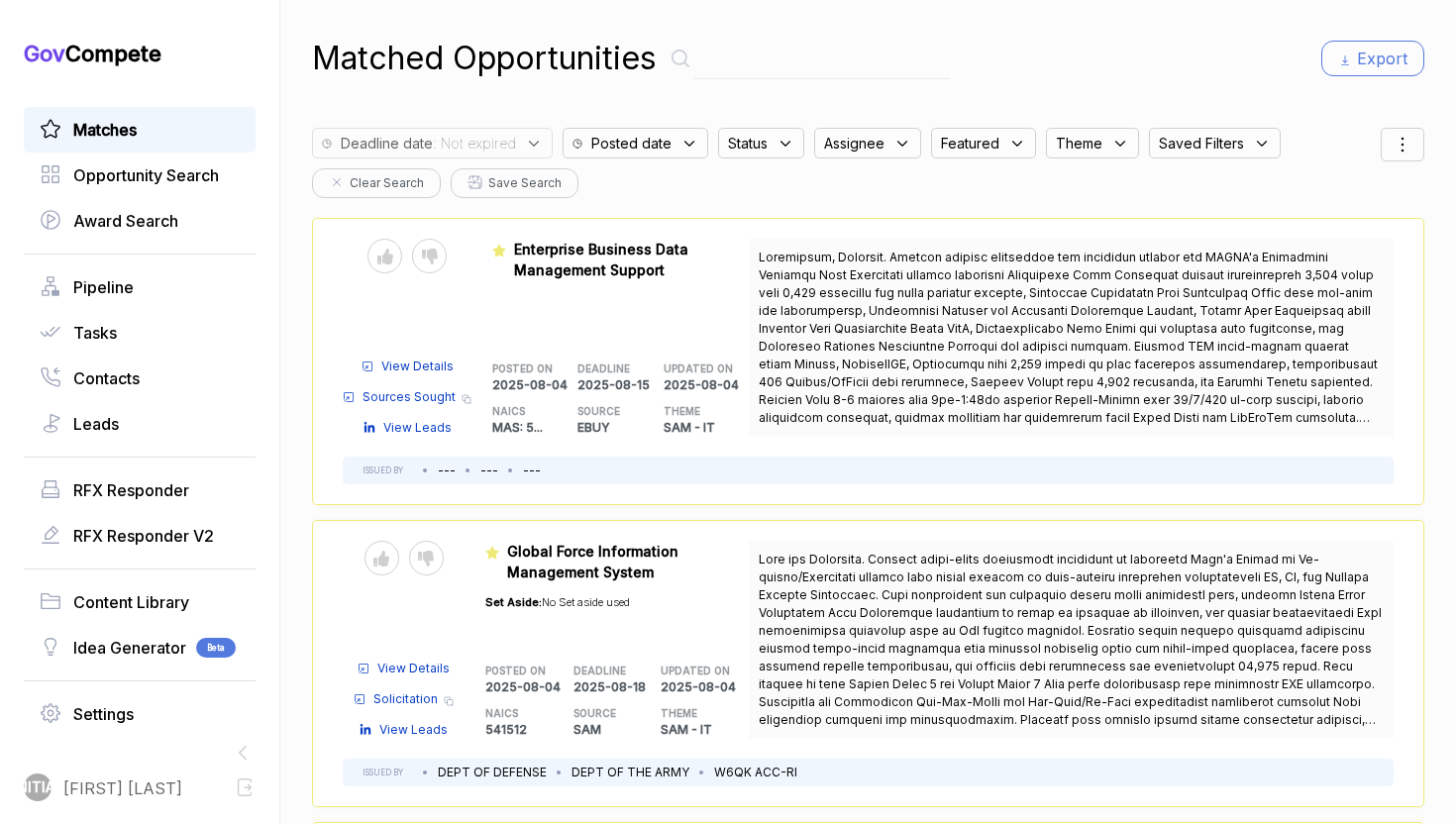 click 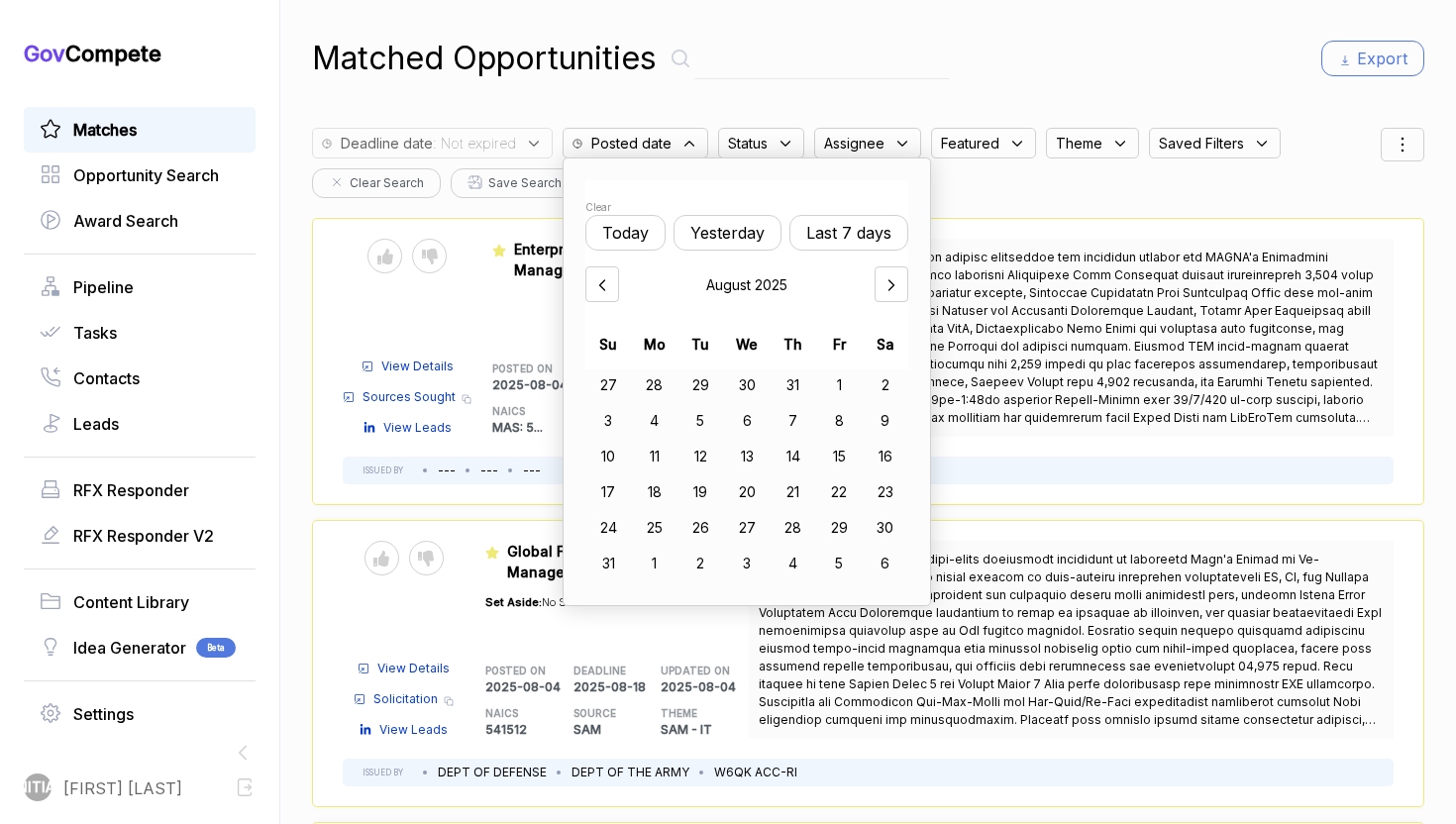 click on "Status" at bounding box center (748, 143) 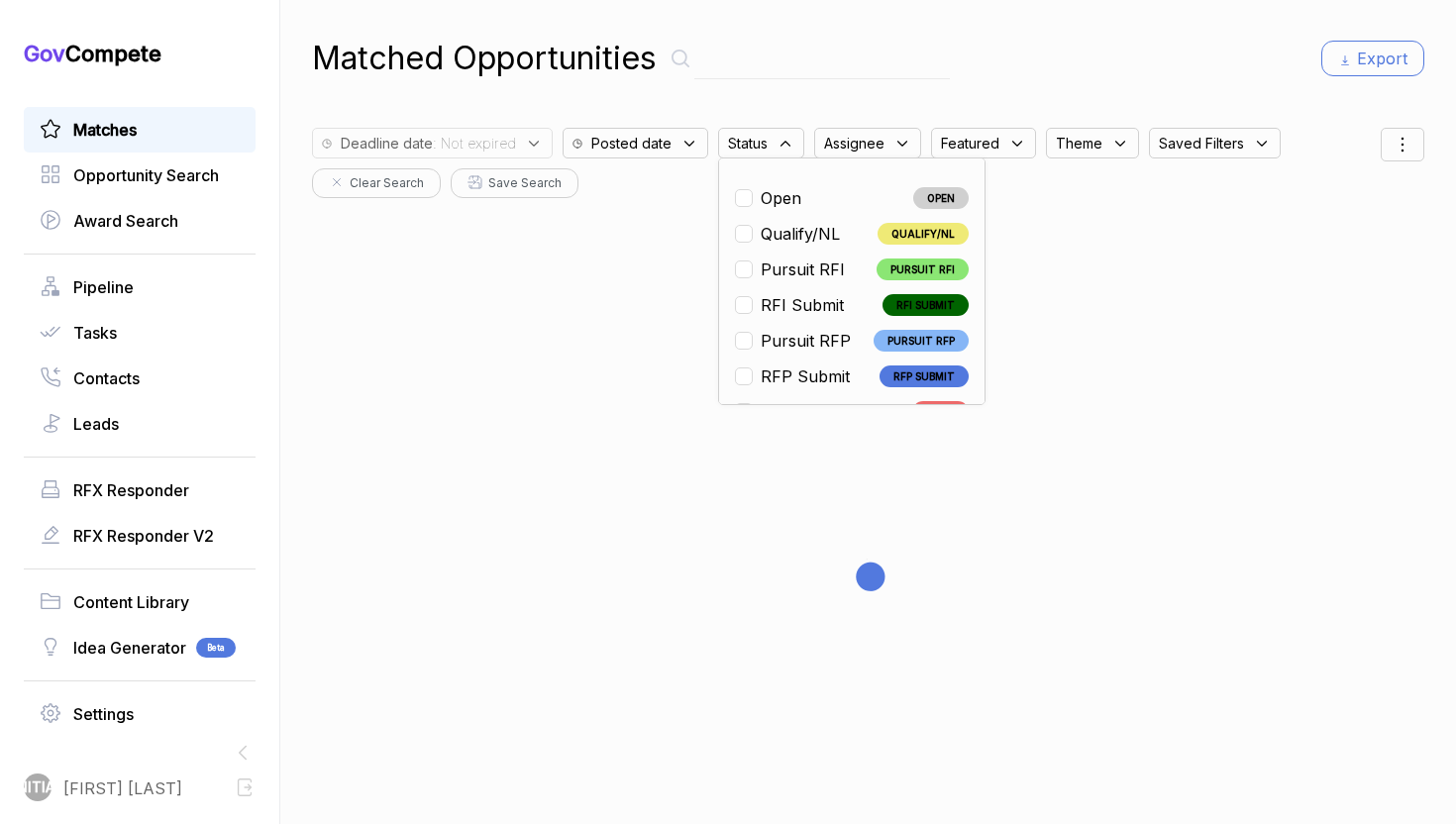 click on "Open" at bounding box center (780, 198) 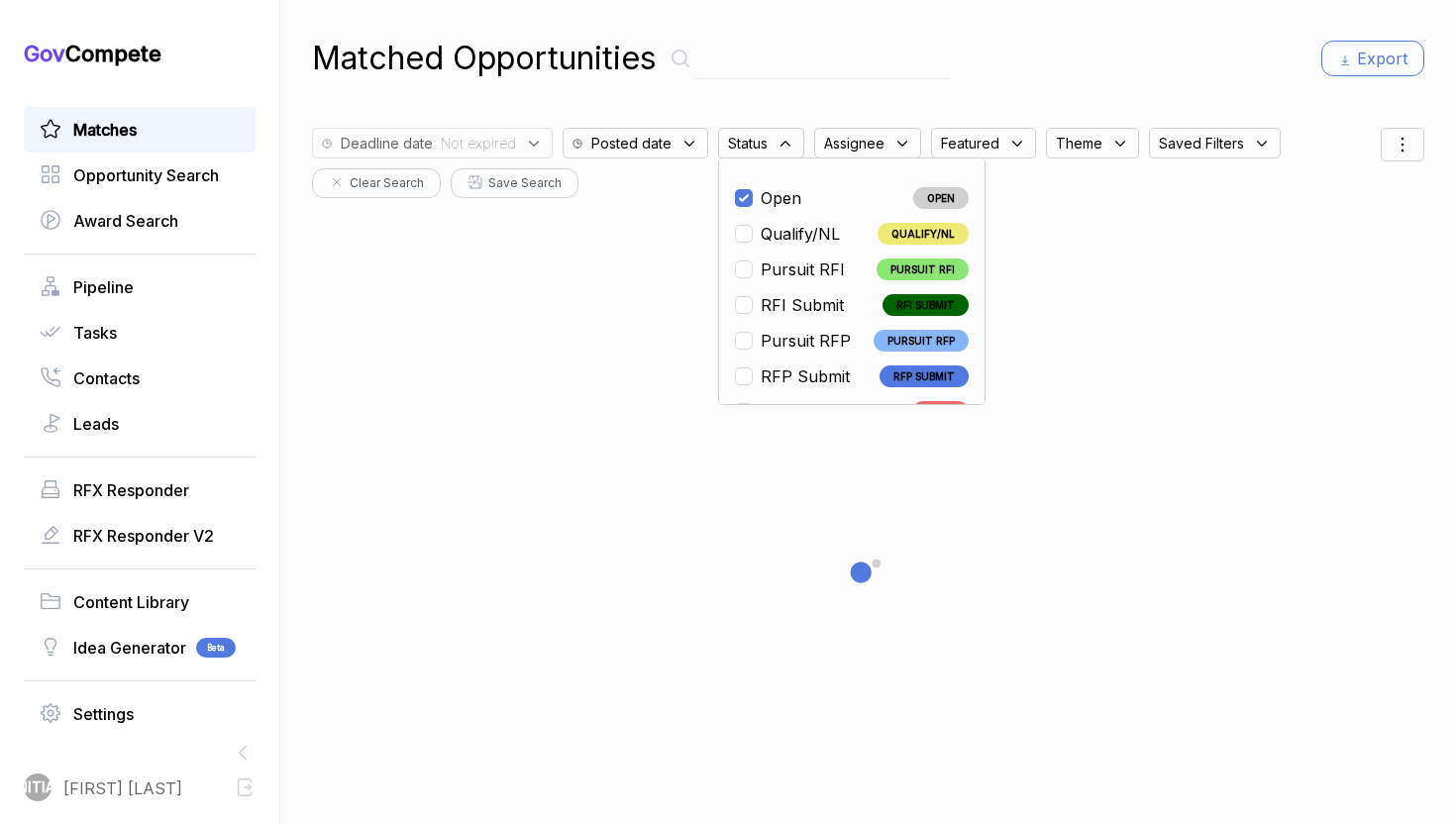 checkbox on "true" 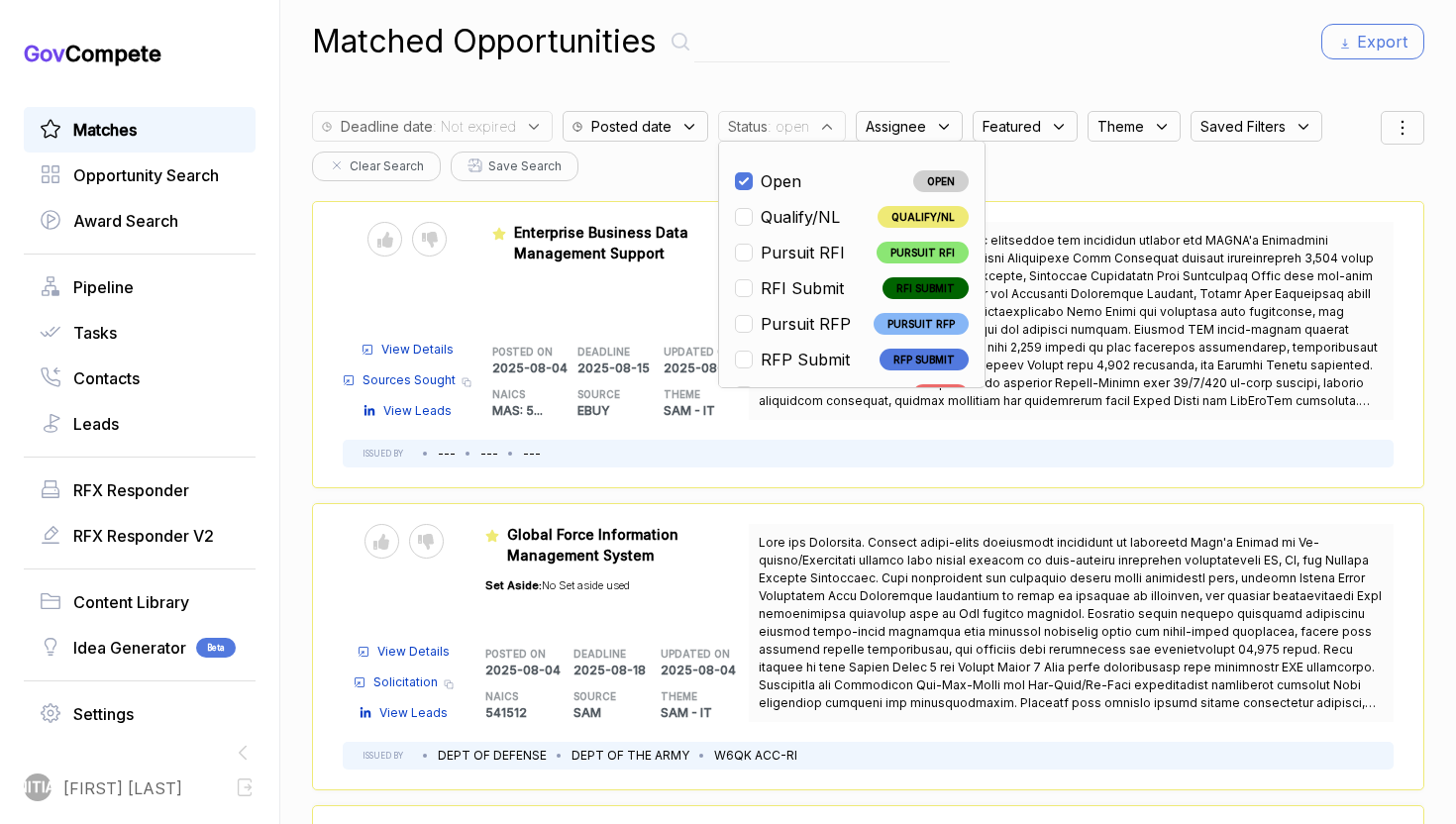 click at bounding box center (1071, 623) 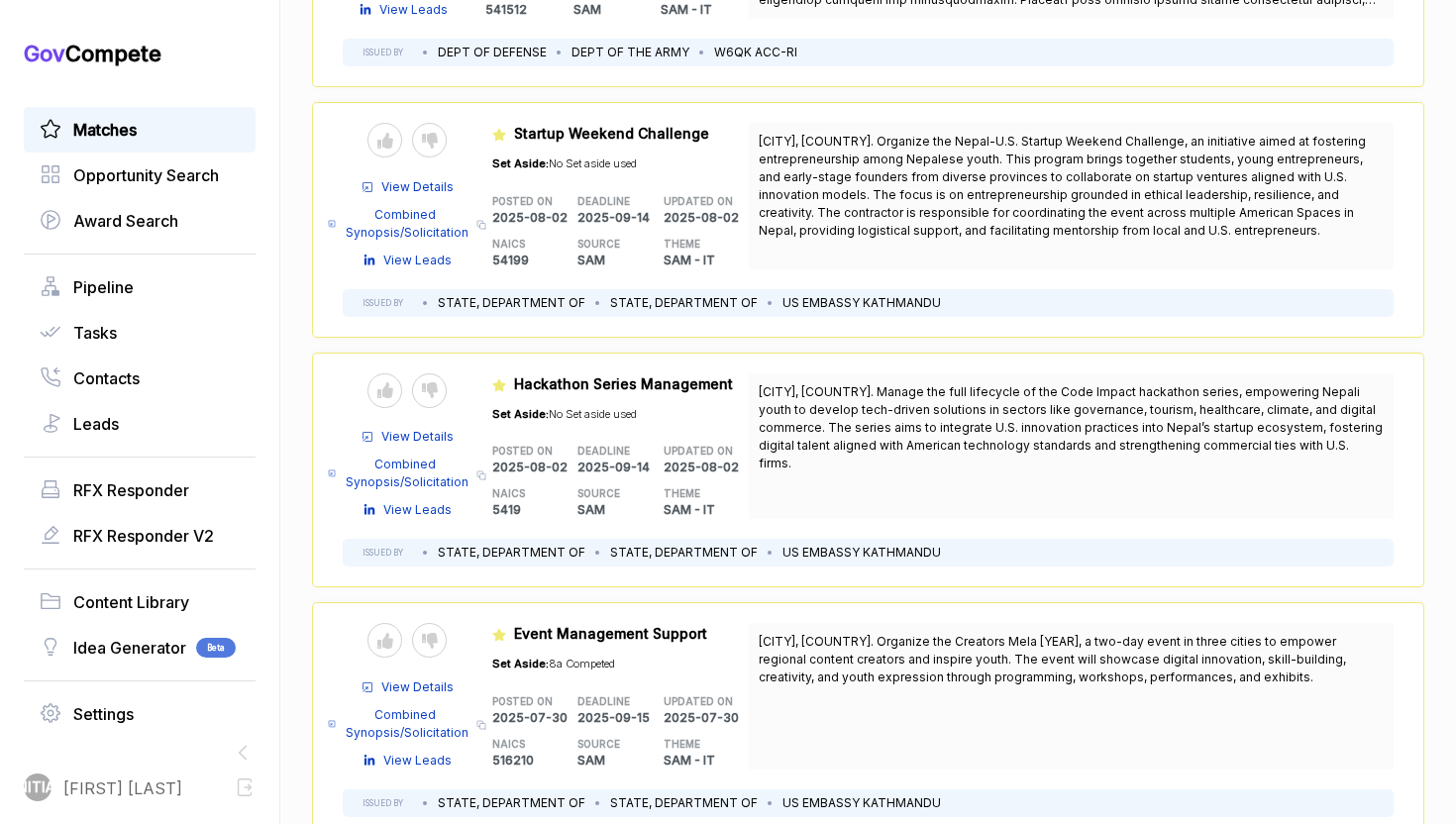 scroll, scrollTop: 1038, scrollLeft: 0, axis: vertical 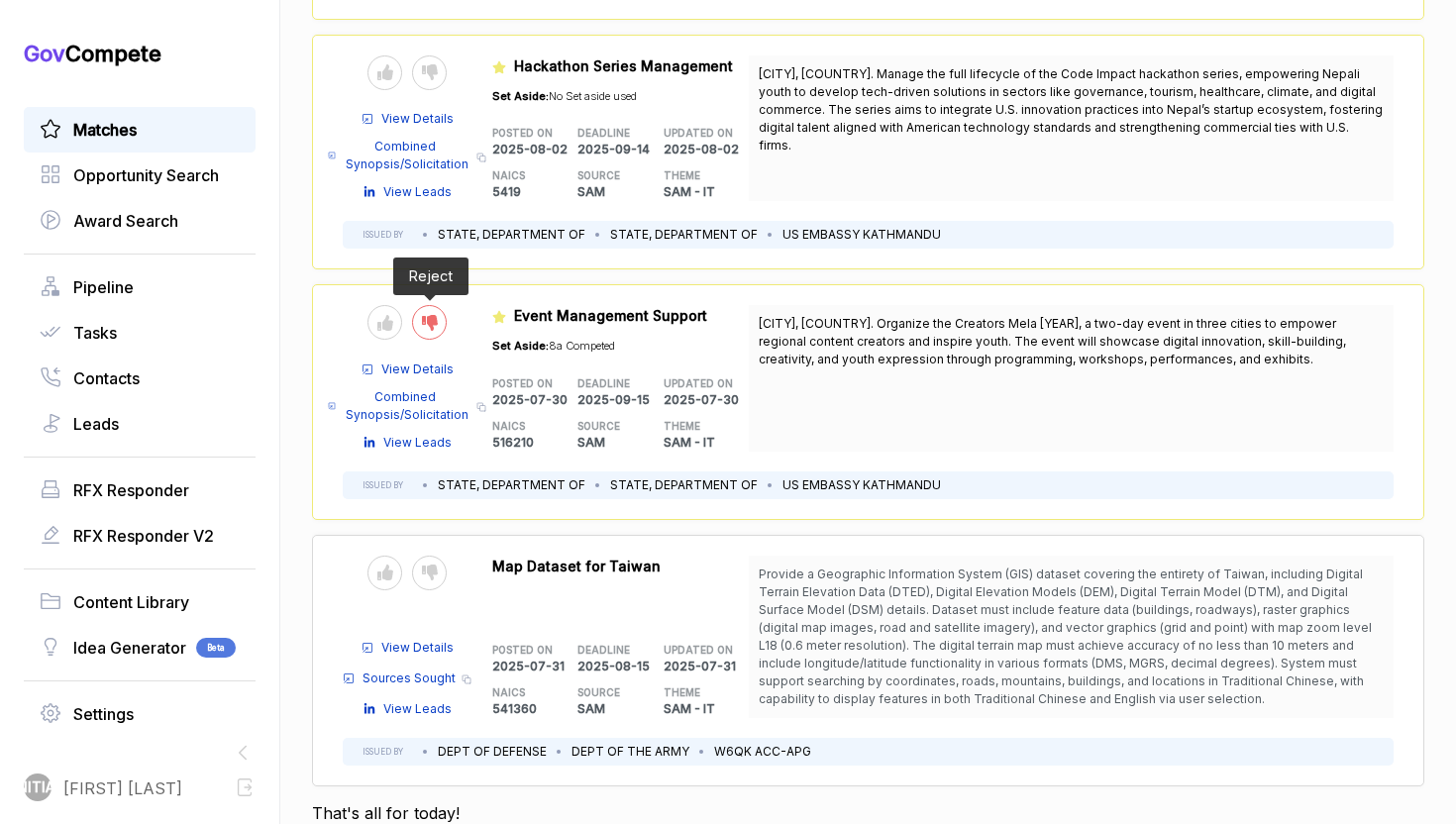 click at bounding box center (429, 322) 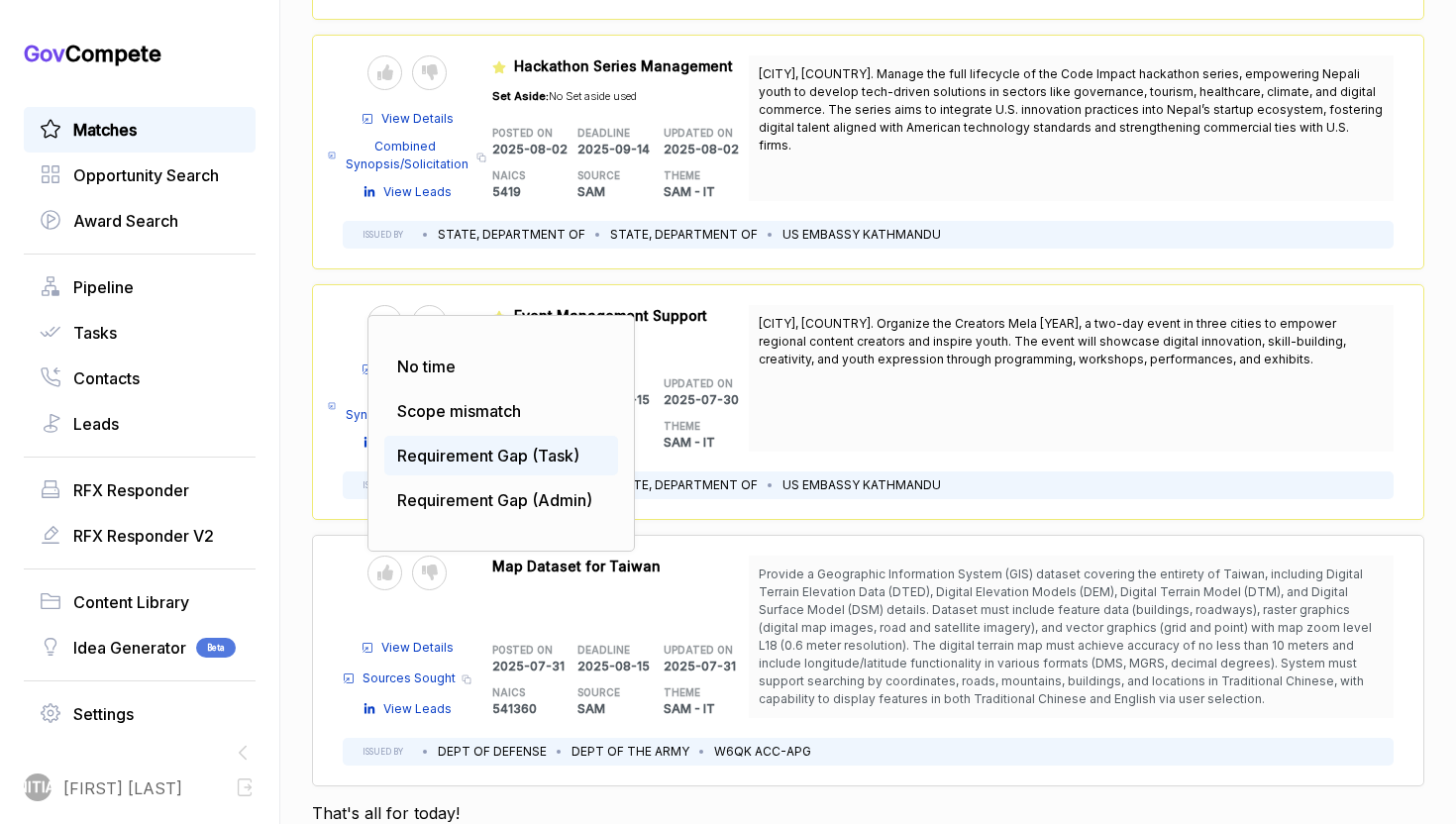 click on "Requirement Gap (Task)" at bounding box center (488, 456) 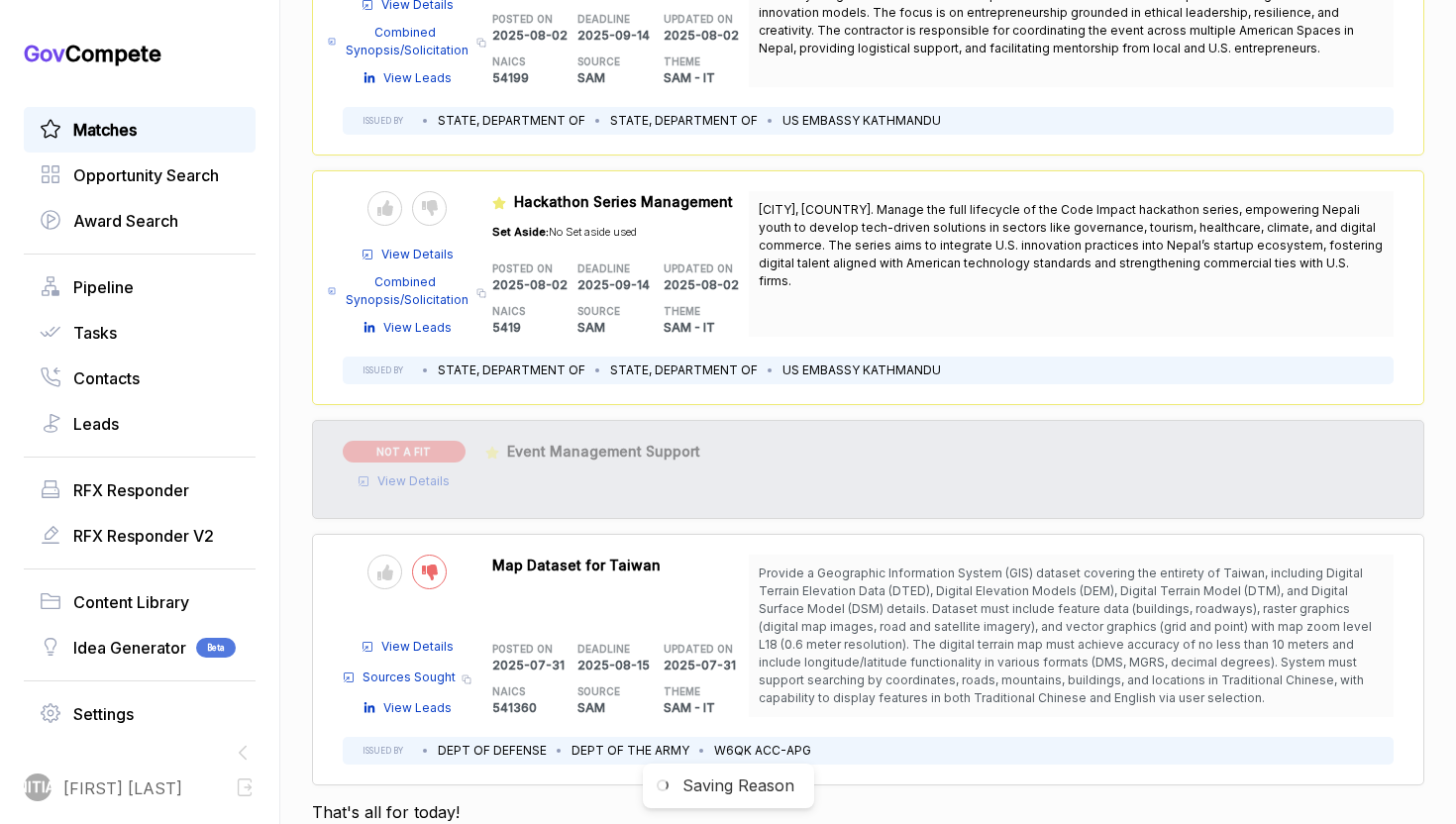 scroll, scrollTop: 902, scrollLeft: 0, axis: vertical 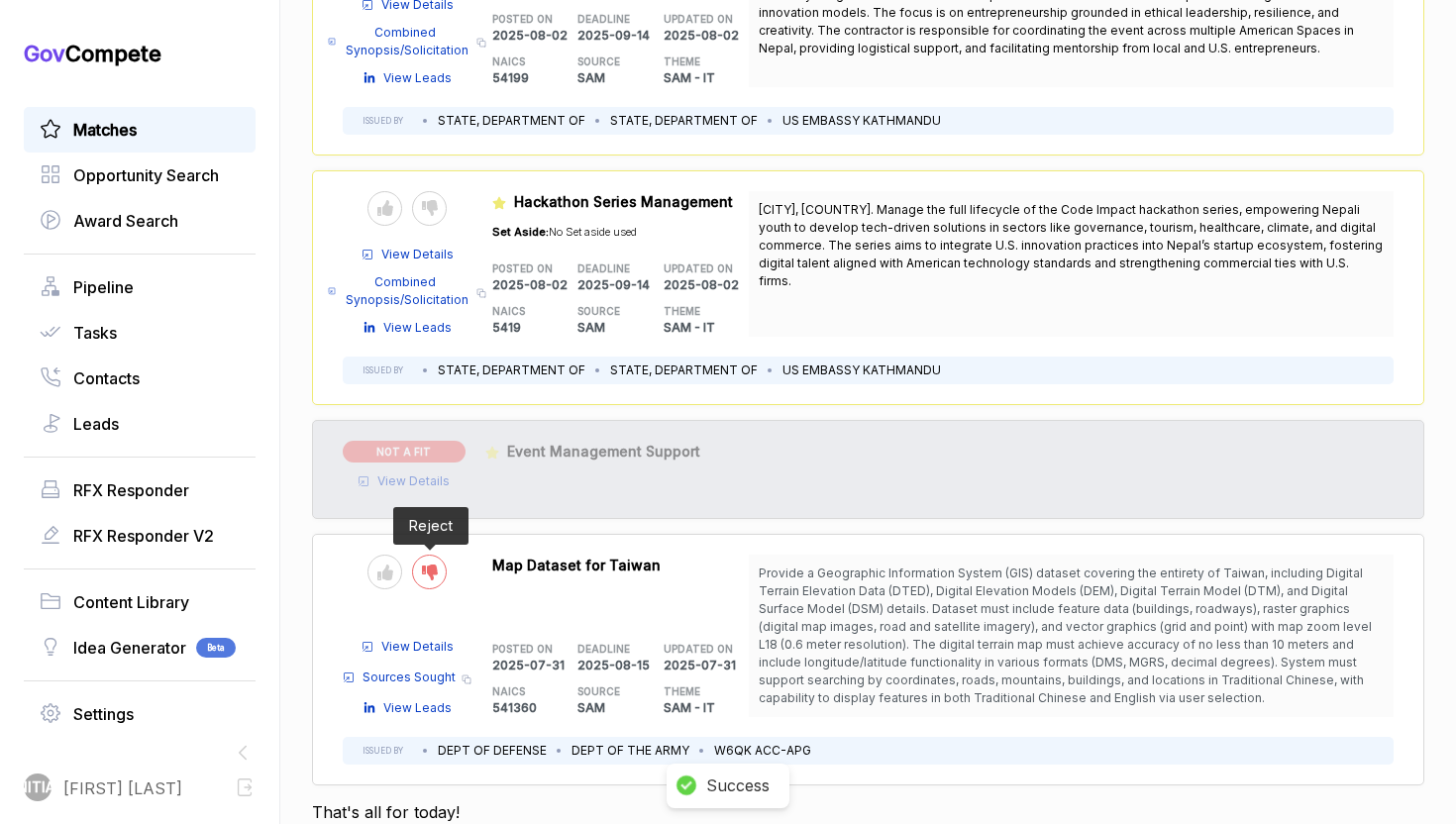 click 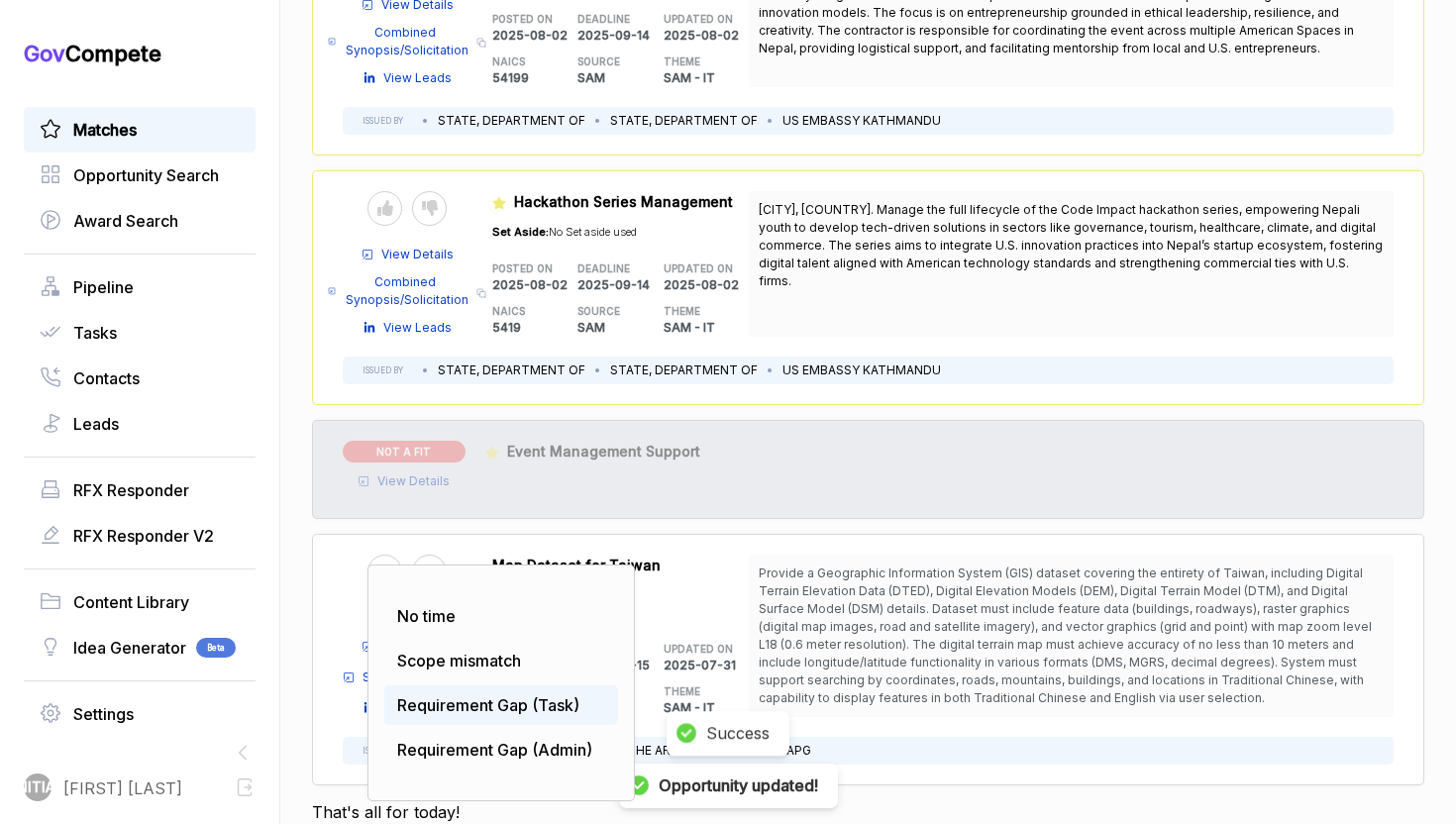 click on "Requirement Gap (Task)" at bounding box center (501, 705) 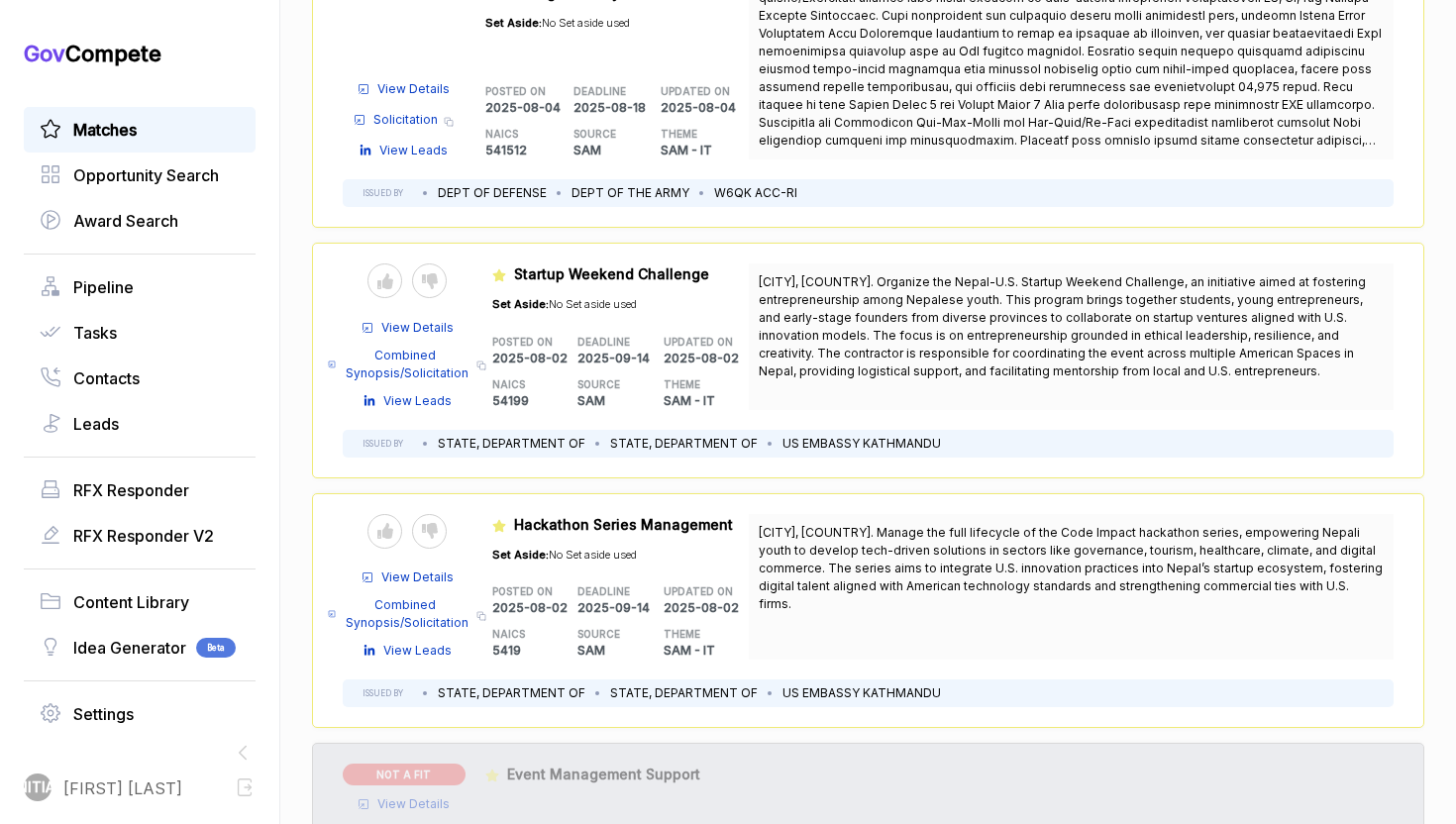 scroll, scrollTop: 574, scrollLeft: 0, axis: vertical 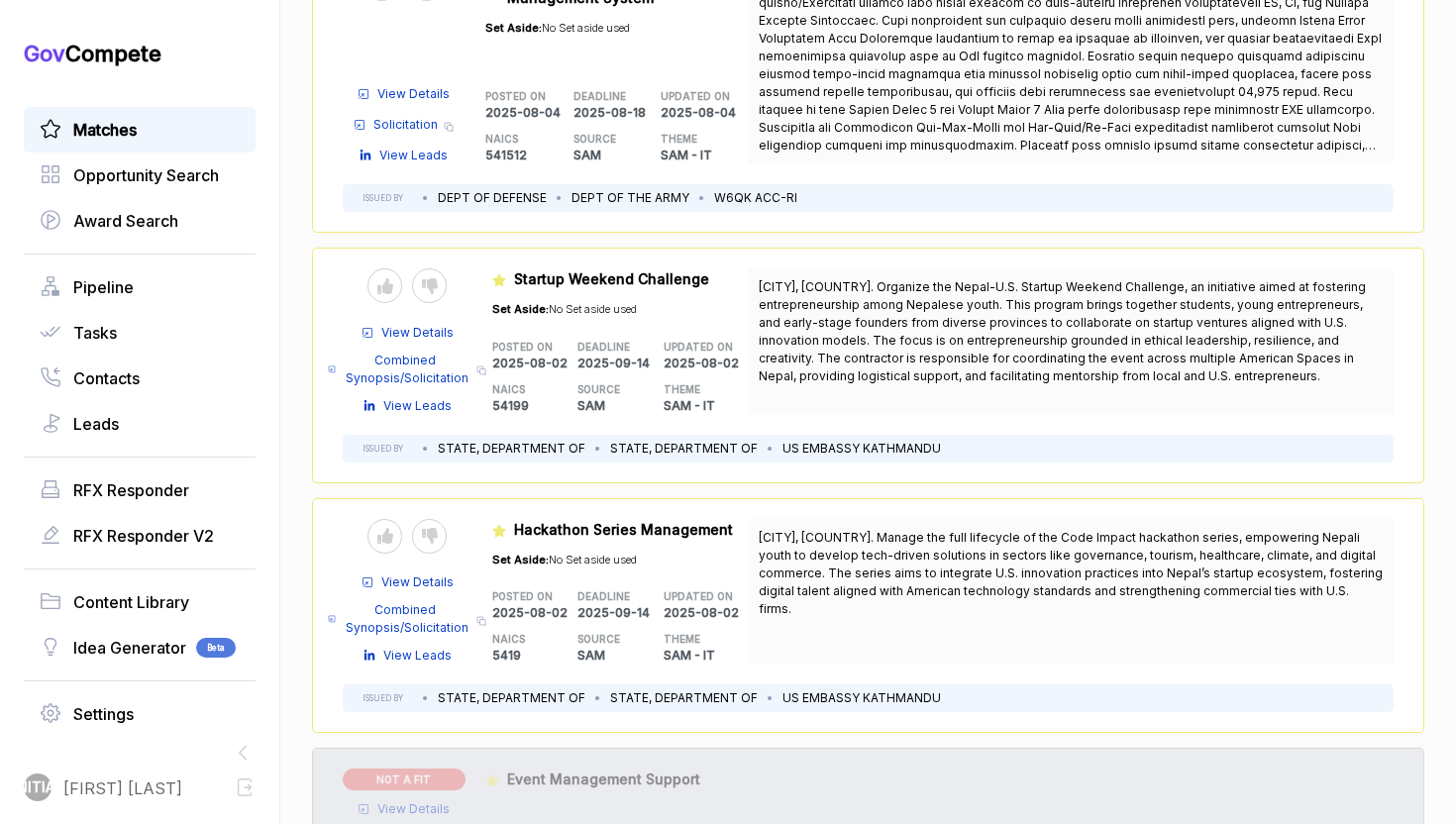 click on "View Details" at bounding box center [417, 582] 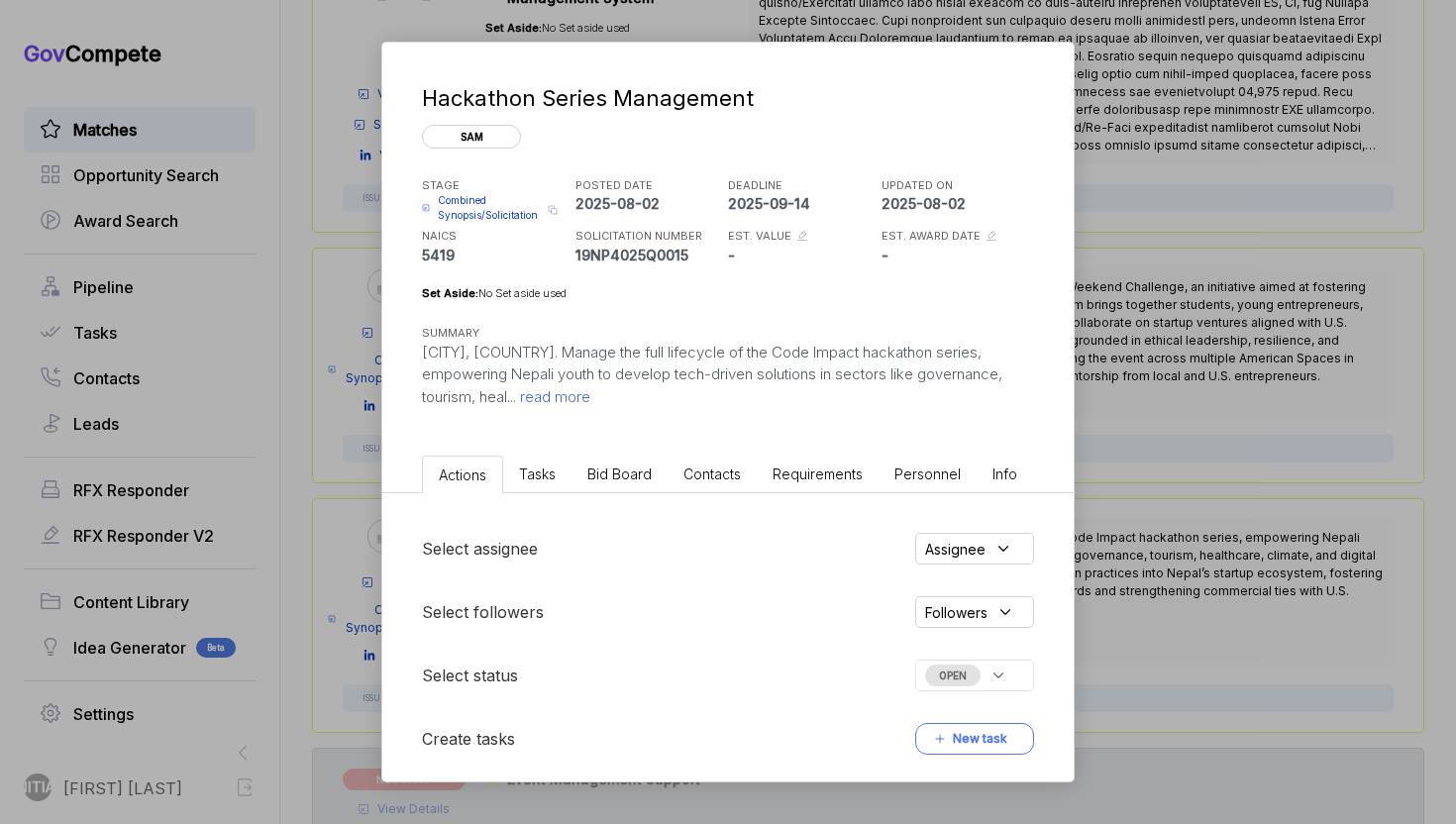 click on "[CITY], [COUNTRY]. Manage the full lifecycle of the Code Impact hackathon series, empowering Nepali youth to develop tech-driven solutions in sectors like governance, tourism, heal ...   read more" at bounding box center [728, 375] 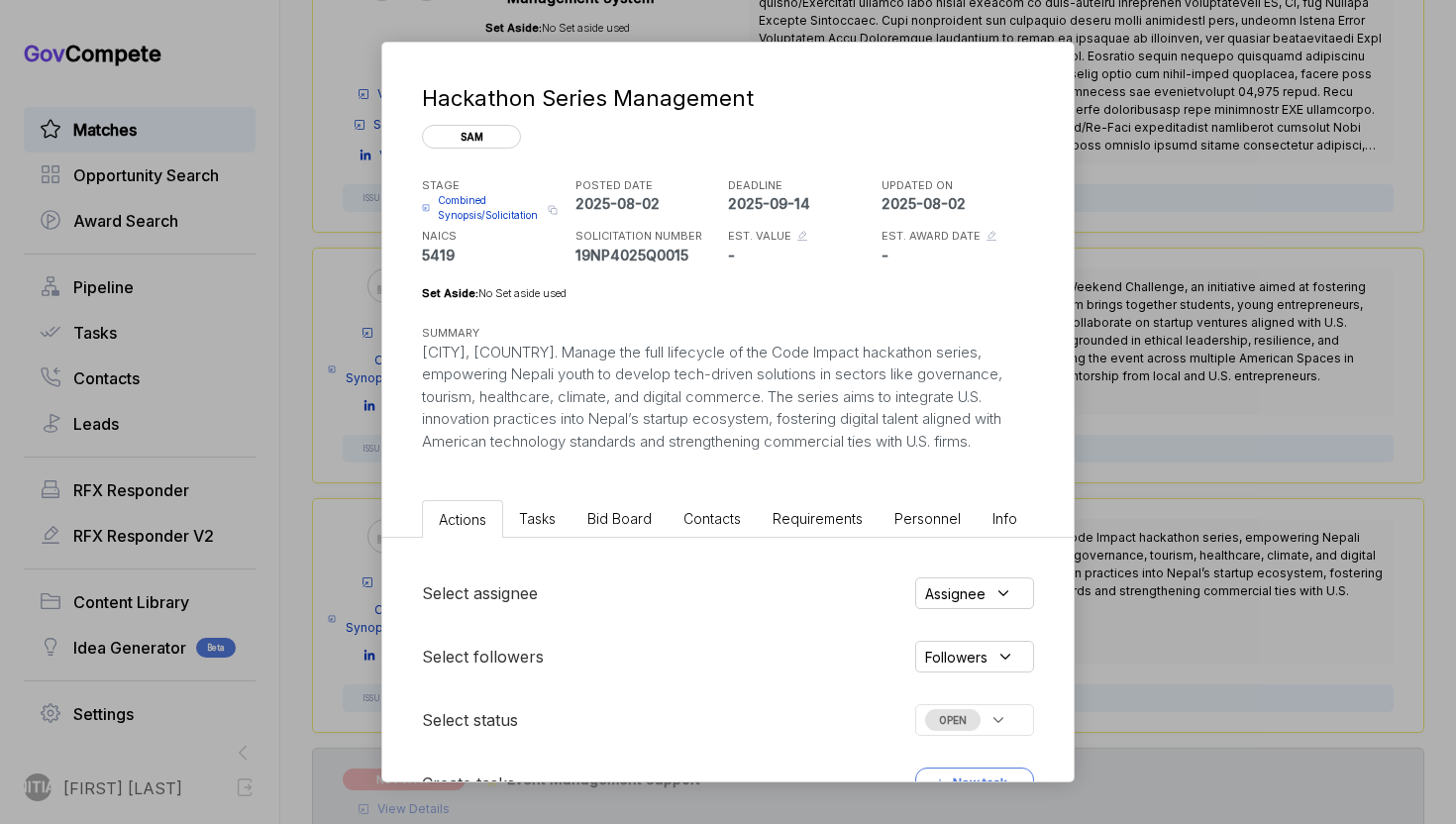 click on "Bid Board" at bounding box center [619, 518] 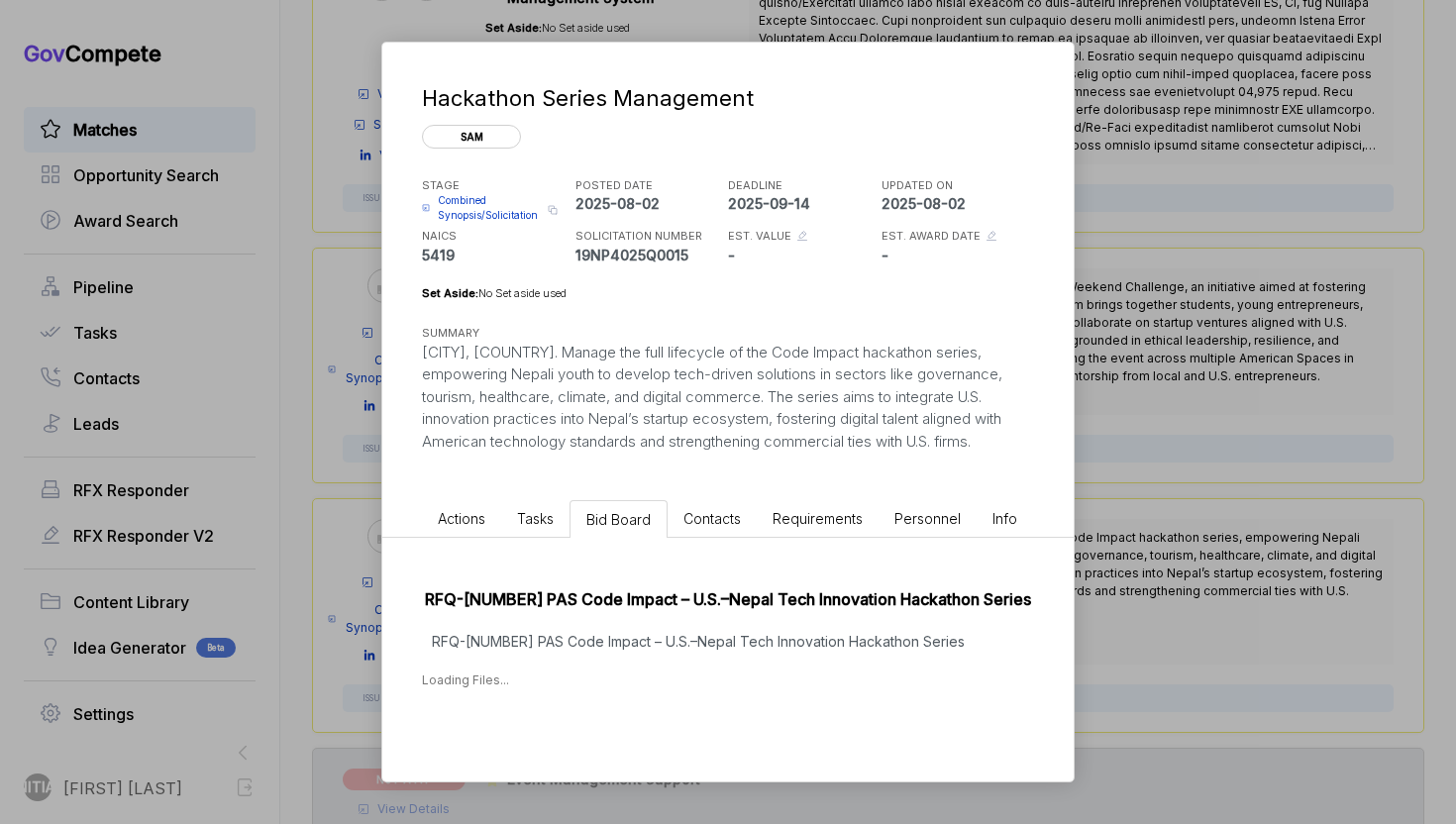 click on "RFQ-19NP4025Q0015 PAS Code Impact – U.S.–Nepal Tech Innovation Hackathon Series RFQ-19NP4025Q0015 PAS Code Impact – U.S.–Nepal Tech Innovation Hackathon Series
Loading Files..." at bounding box center (728, 633) 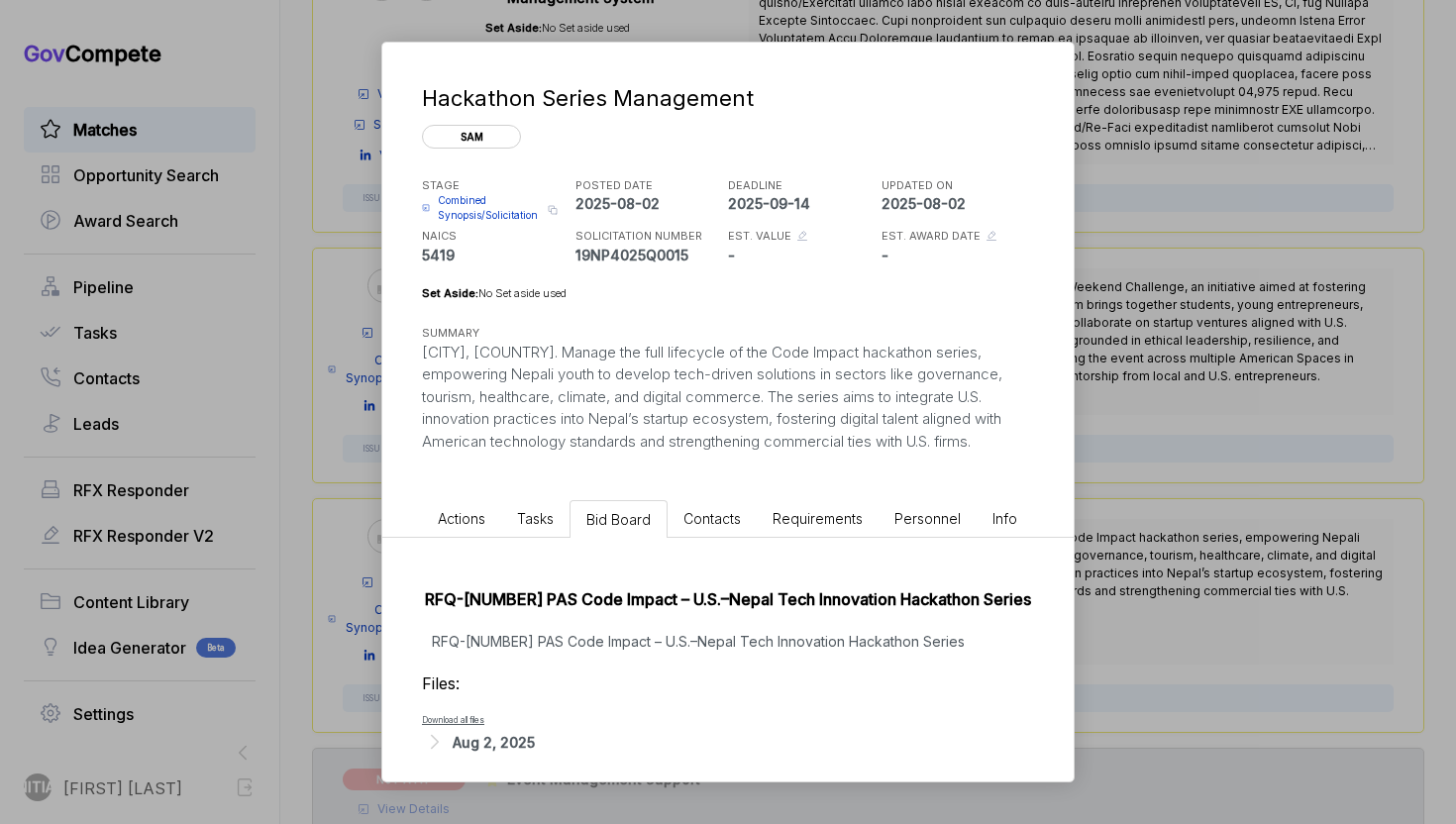 click on "RFQ-[NUMBER] PAS Code Impact – U.S.–Nepal Tech Innovation Hackathon Series" at bounding box center (728, 641) 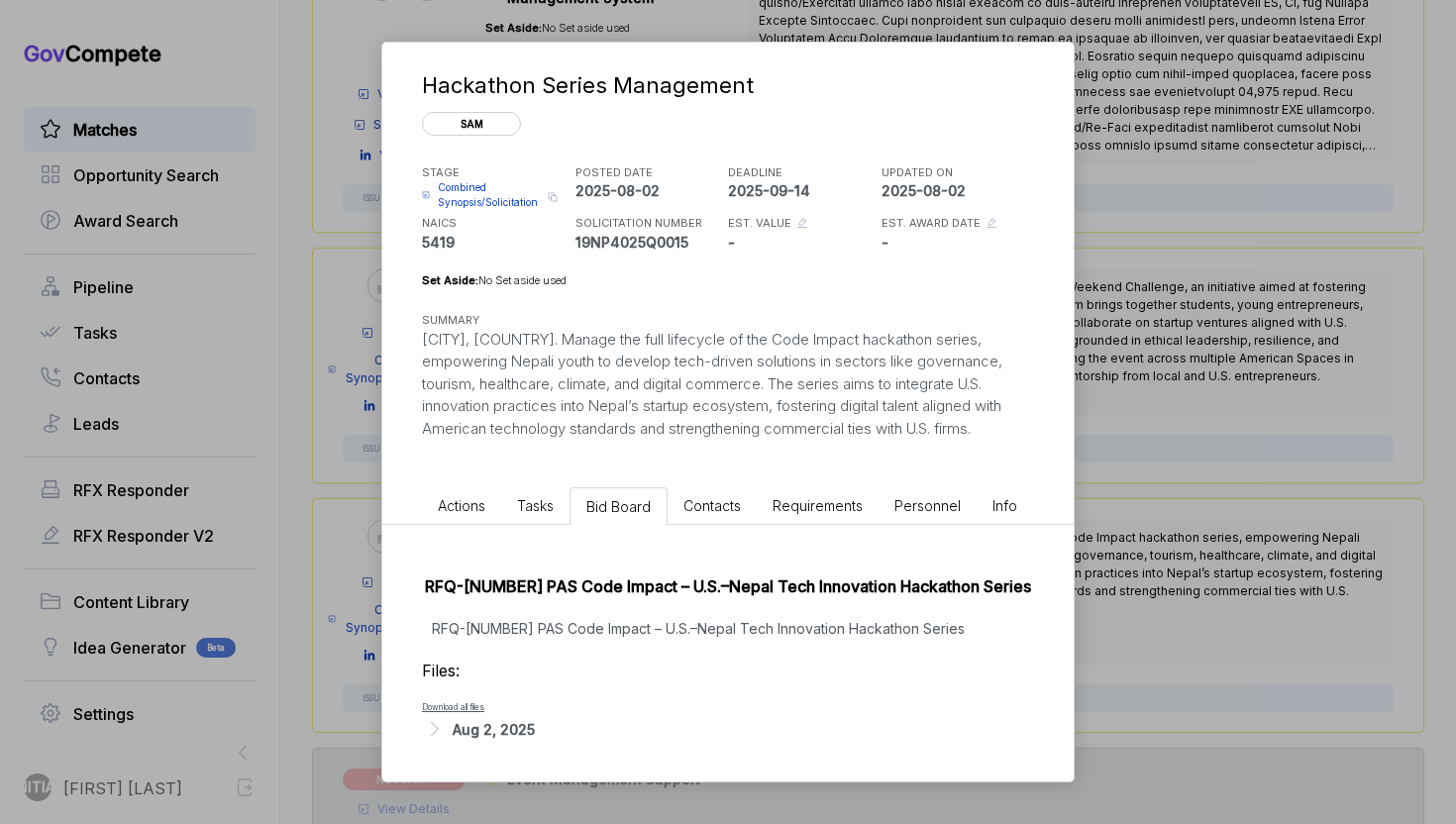 scroll, scrollTop: 36, scrollLeft: 0, axis: vertical 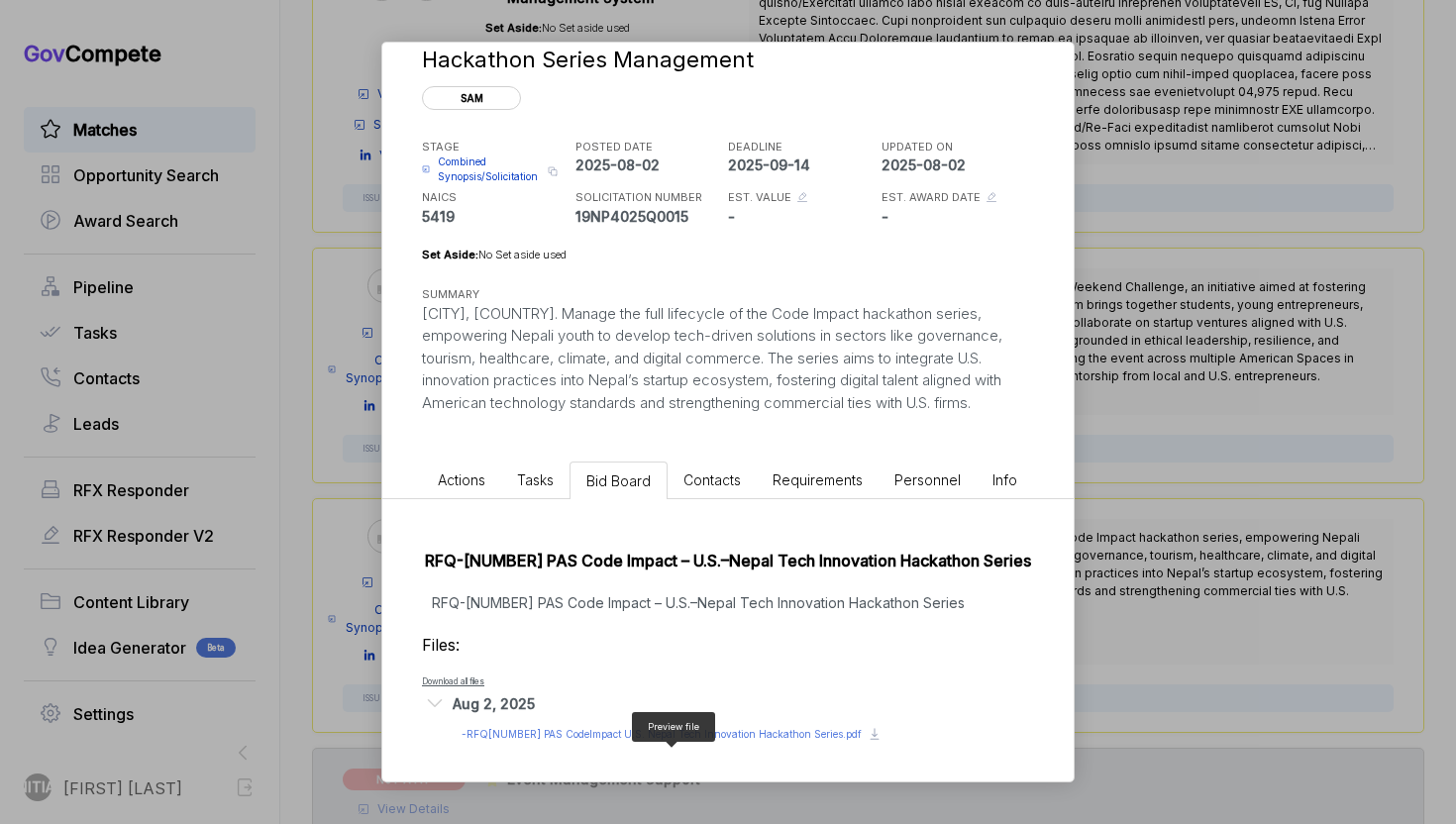 click on "-  RFQ19NP4025Q0015 PAS CodeImpact  U.S. Nepal Tech Innovation Hackathon Series.pdf" at bounding box center (662, 734) 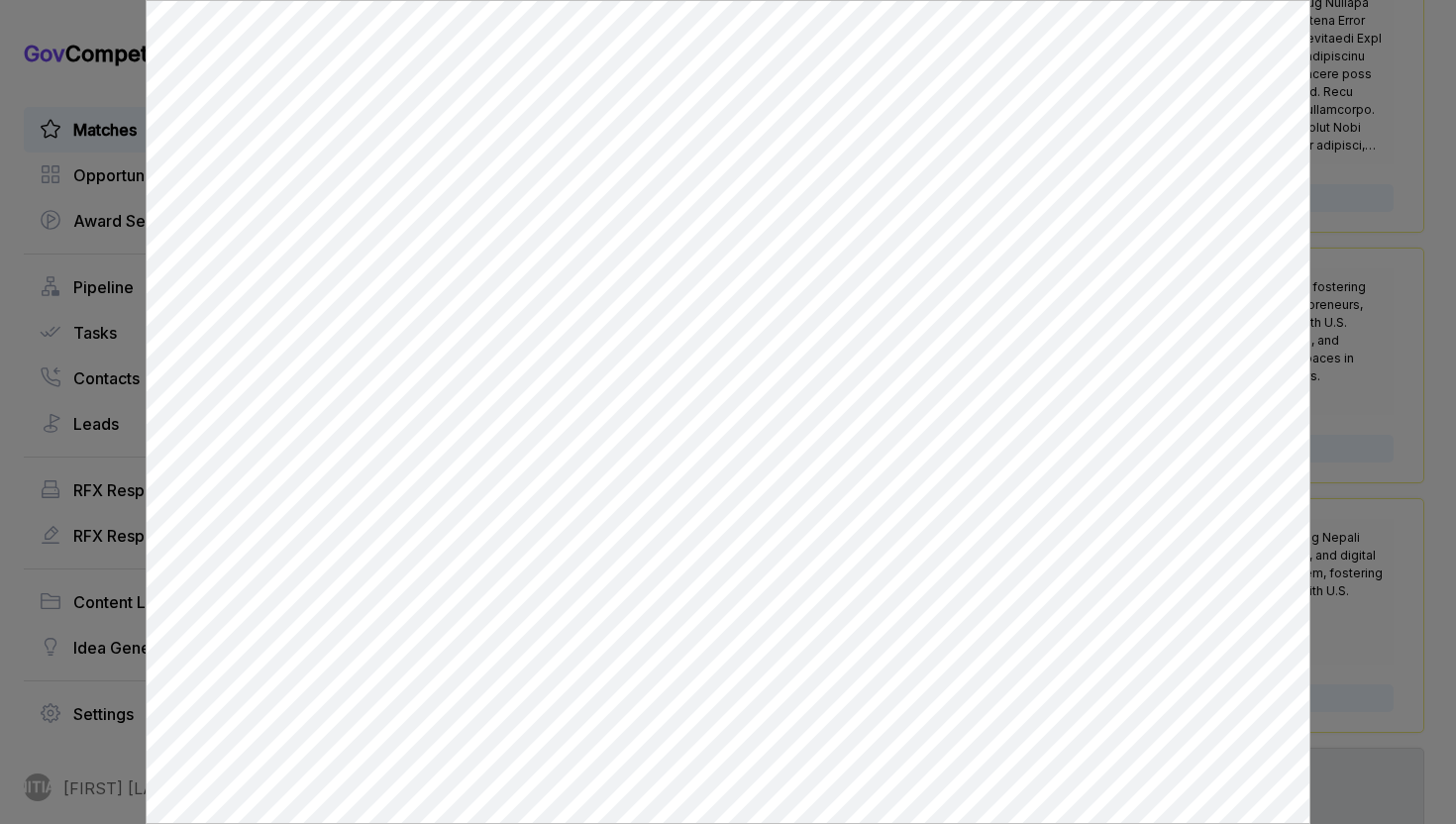 scroll, scrollTop: 0, scrollLeft: 0, axis: both 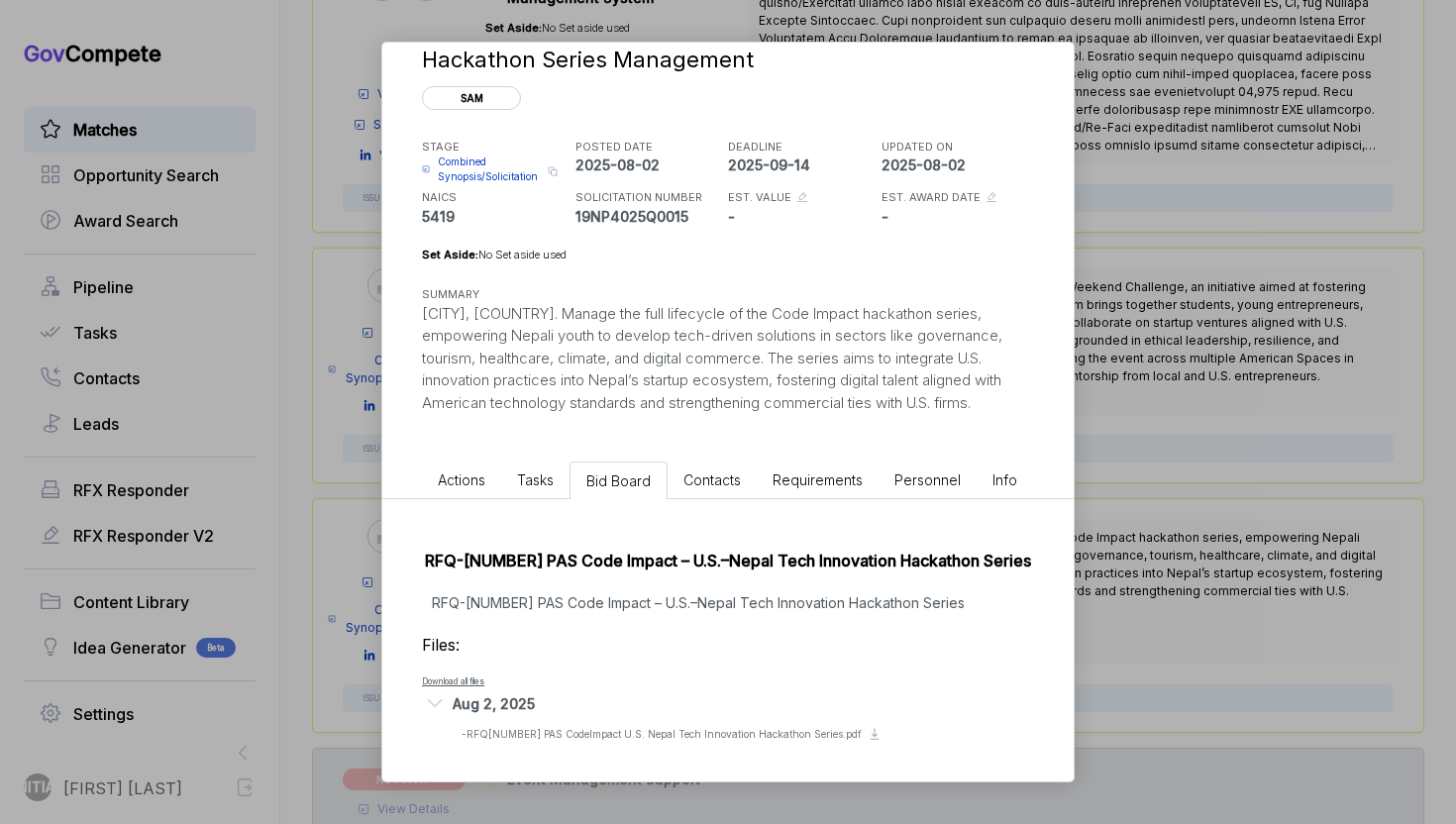 click on "RFQ-[NUMBER] PAS Code Impact – U.S.–Nepal Tech Innovation Hackathon Series RFQ-[NUMBER] PAS Code Impact – U.S.–Nepal Tech Innovation Hackathon Series
Files: Download all files [MONTH] [DAY], [YEAR] Preview file -  RFQ[NUMBER] PAS CodeImpact  U.S. Nepal Tech Innovation Hackathon Series.pdf Download file" at bounding box center [728, 640] 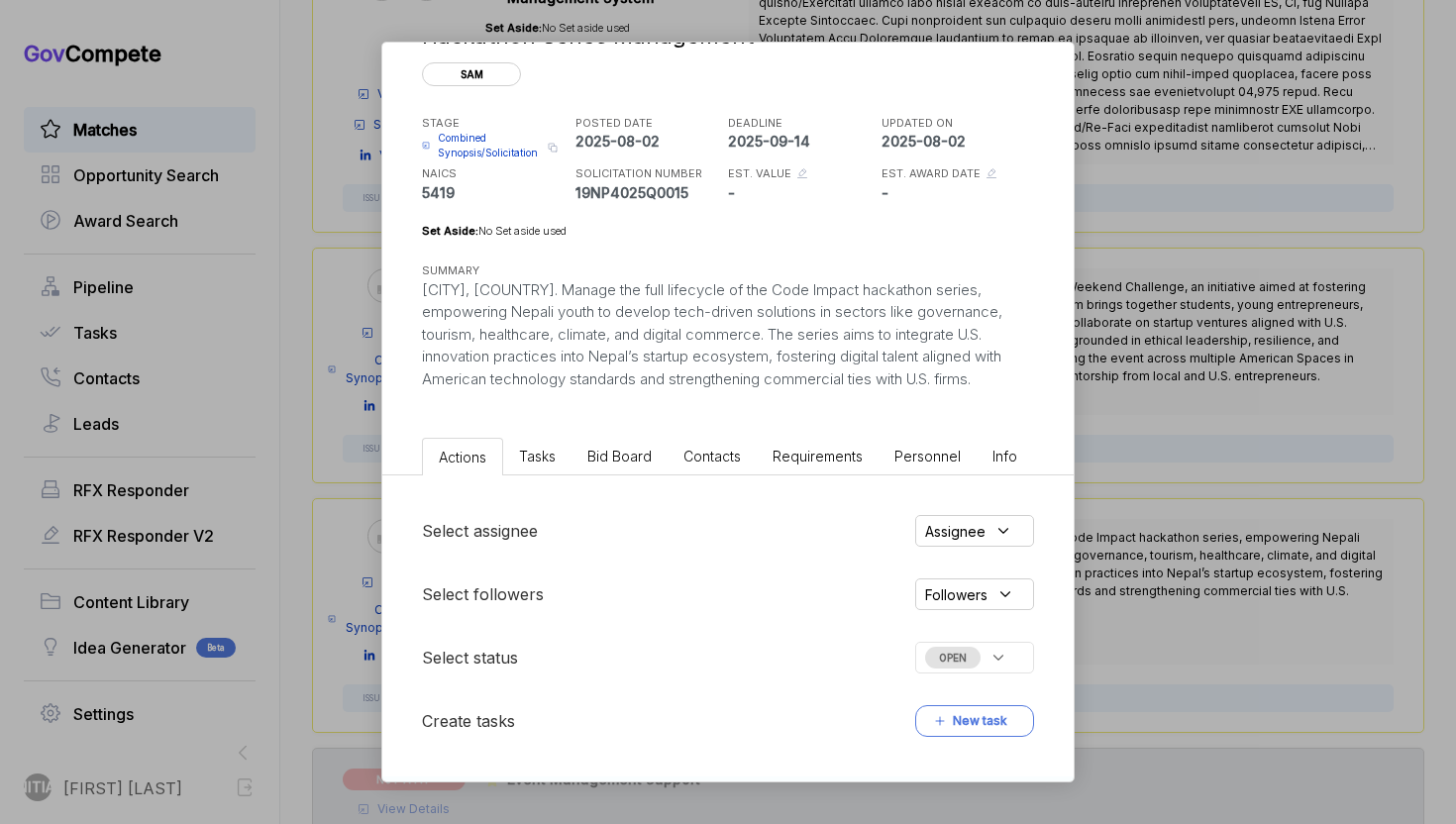 click on "Select assignee Assignee Select followers Followers Select status   OPEN Create tasks  New task" at bounding box center (728, 626) 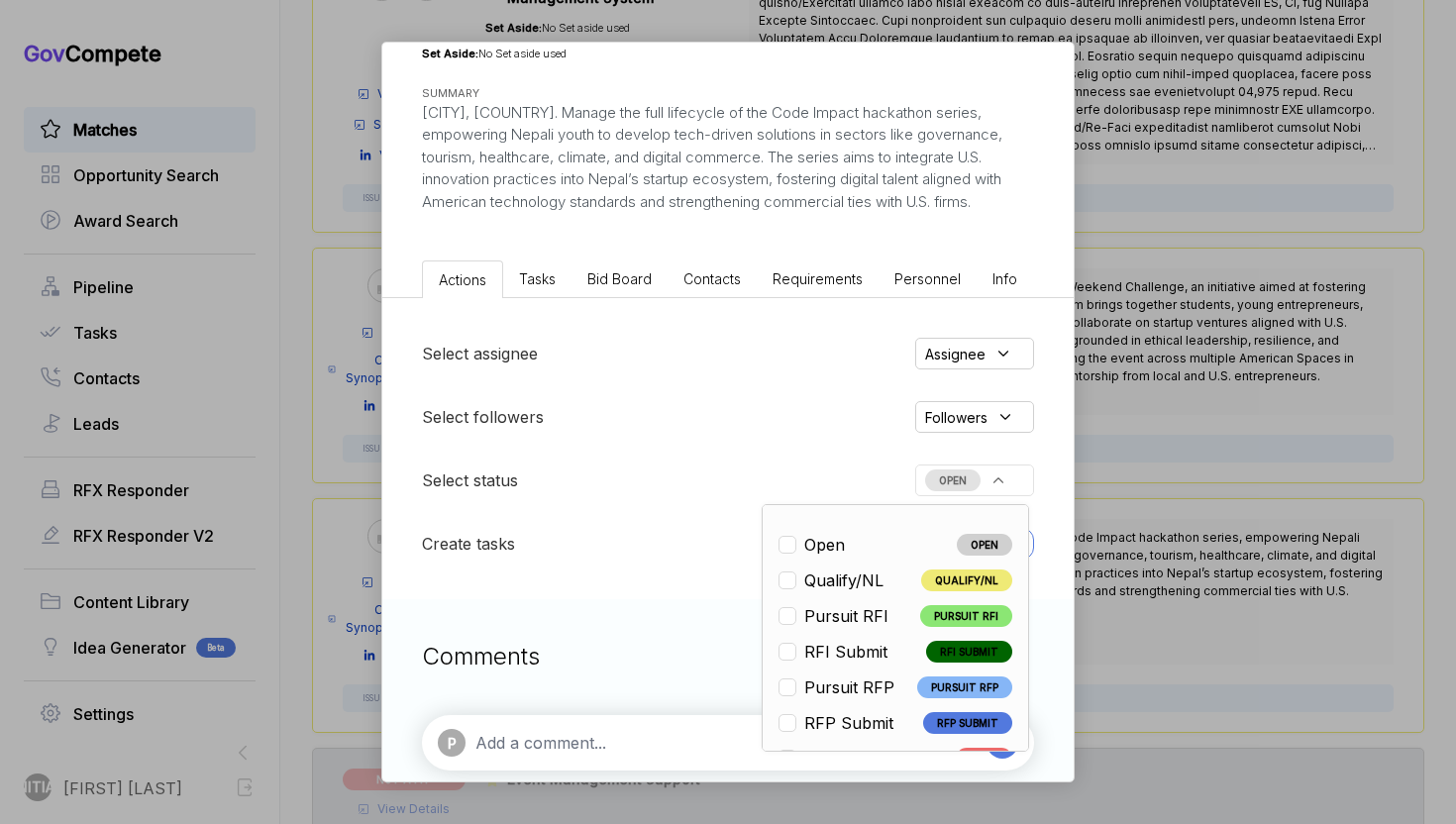 scroll, scrollTop: 267, scrollLeft: 0, axis: vertical 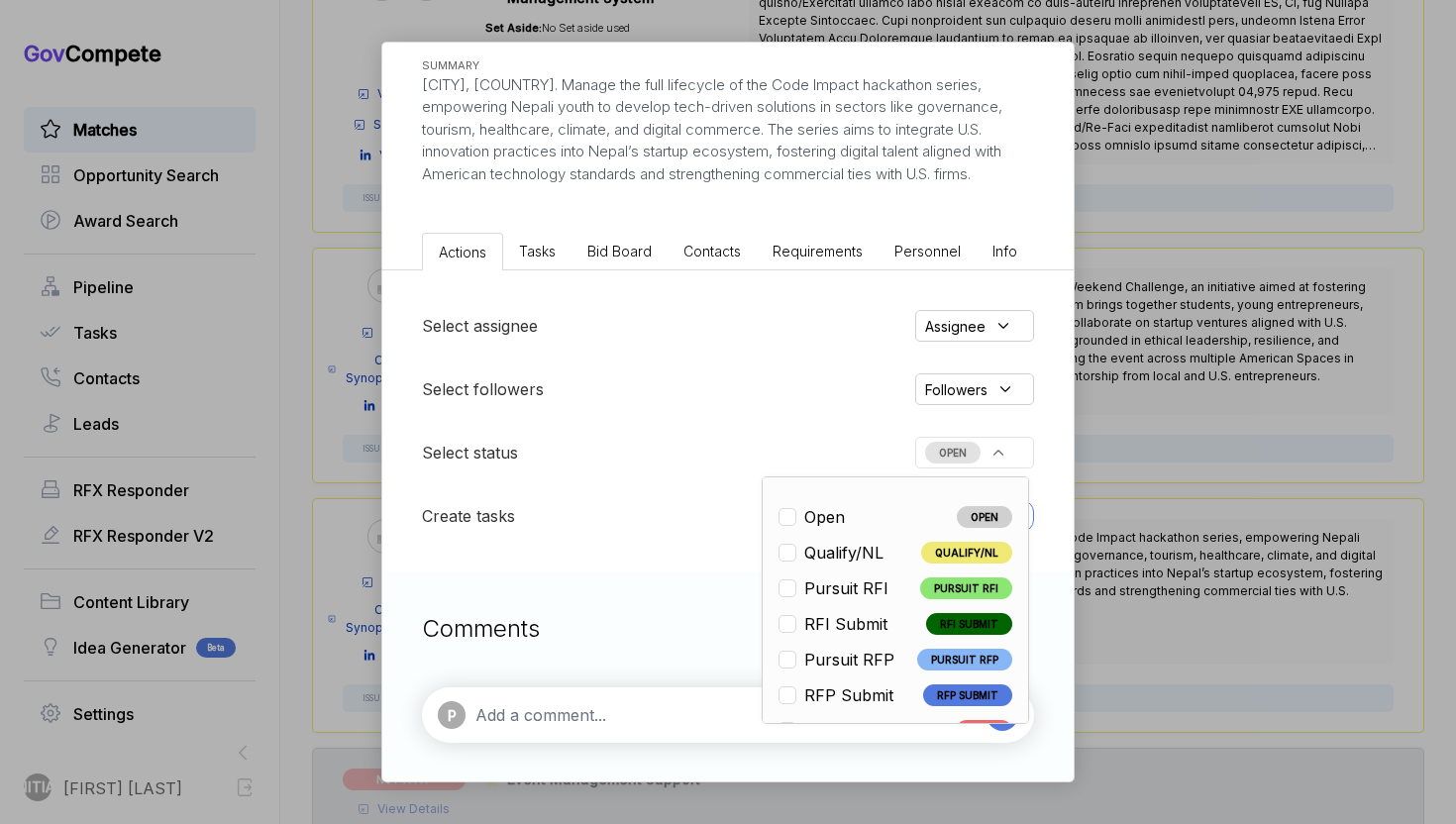 click on "Qualify/NL" at bounding box center [844, 553] 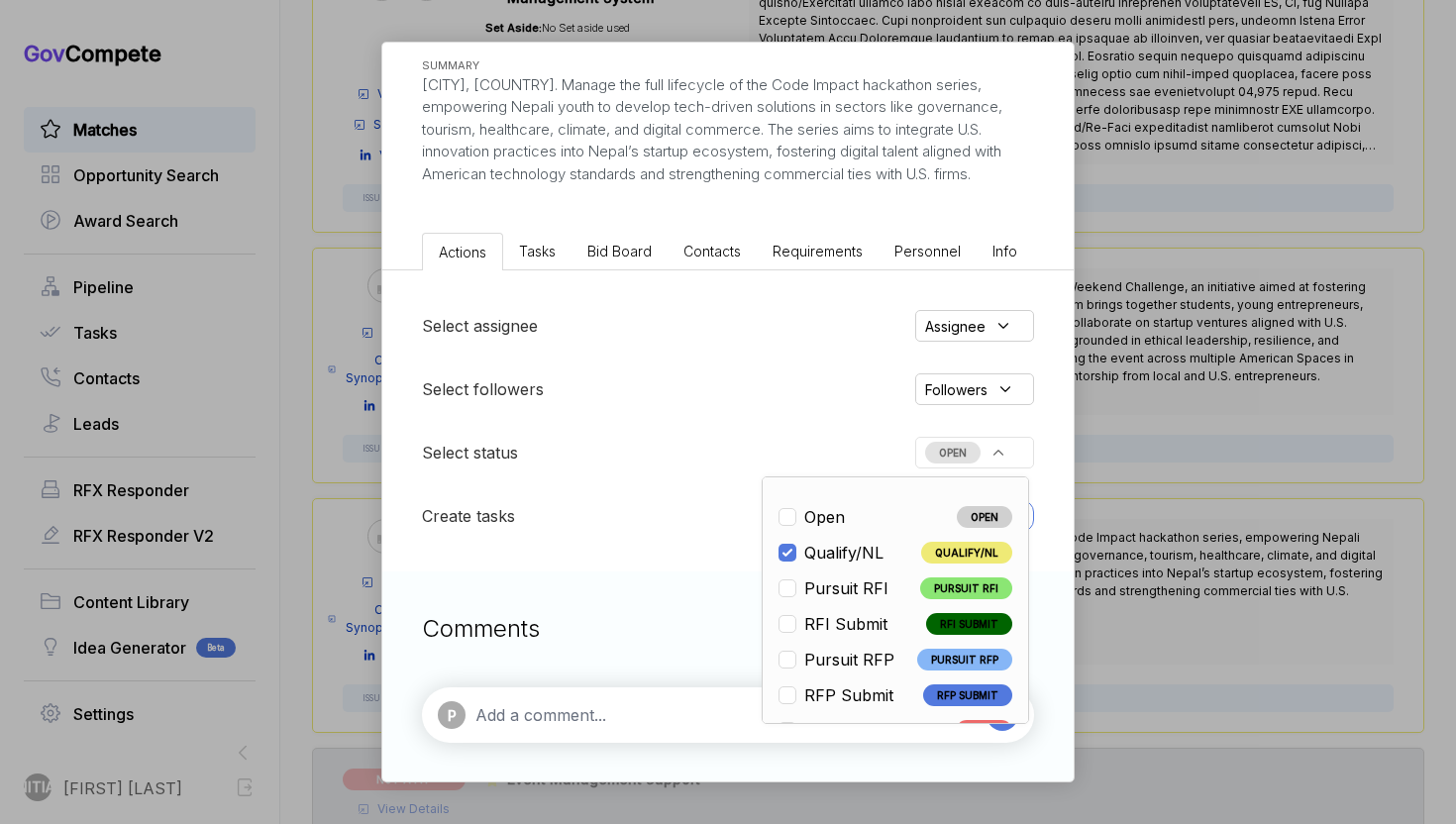 checkbox on "true" 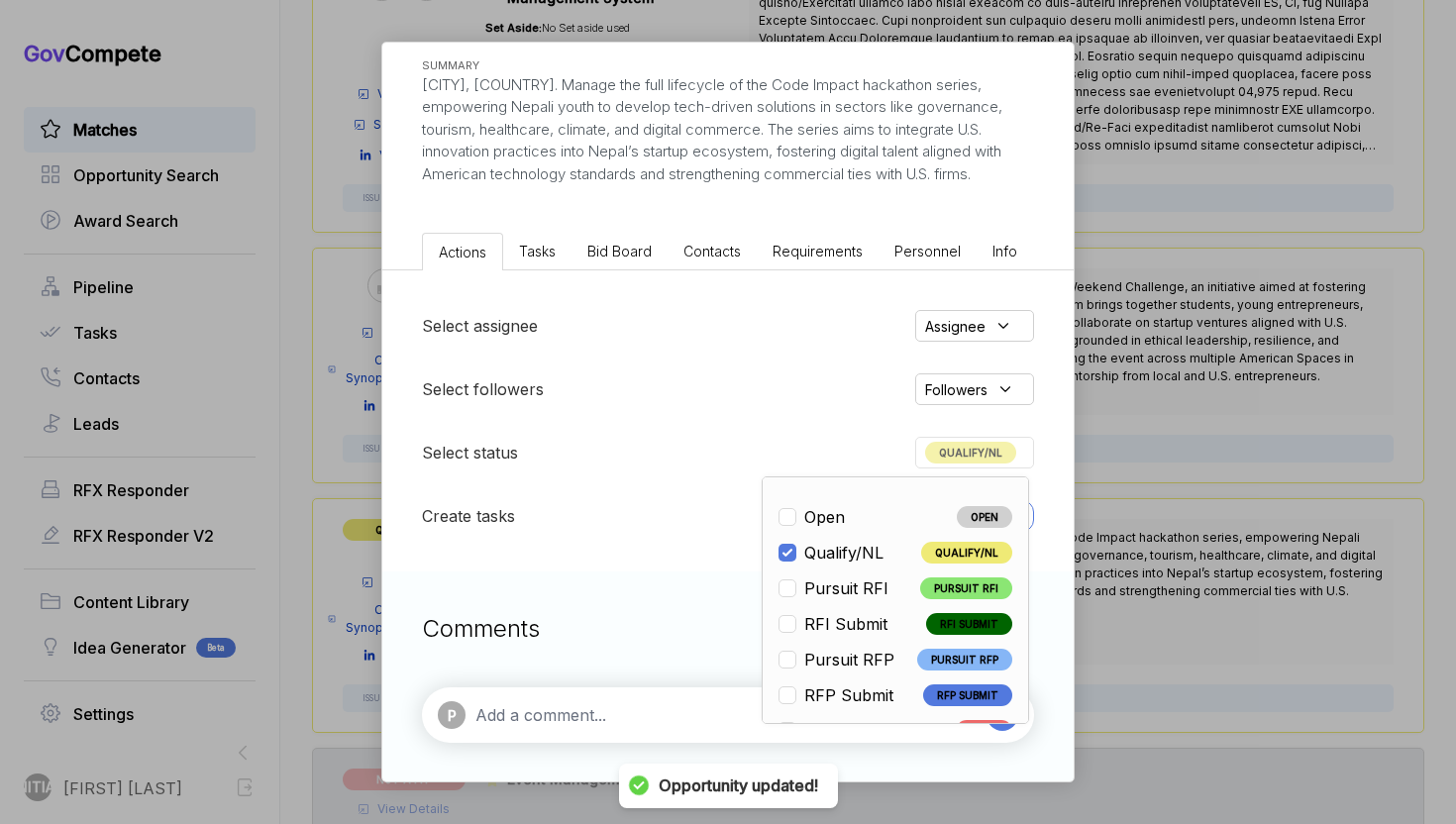 click on "Assignee" at bounding box center (975, 326) 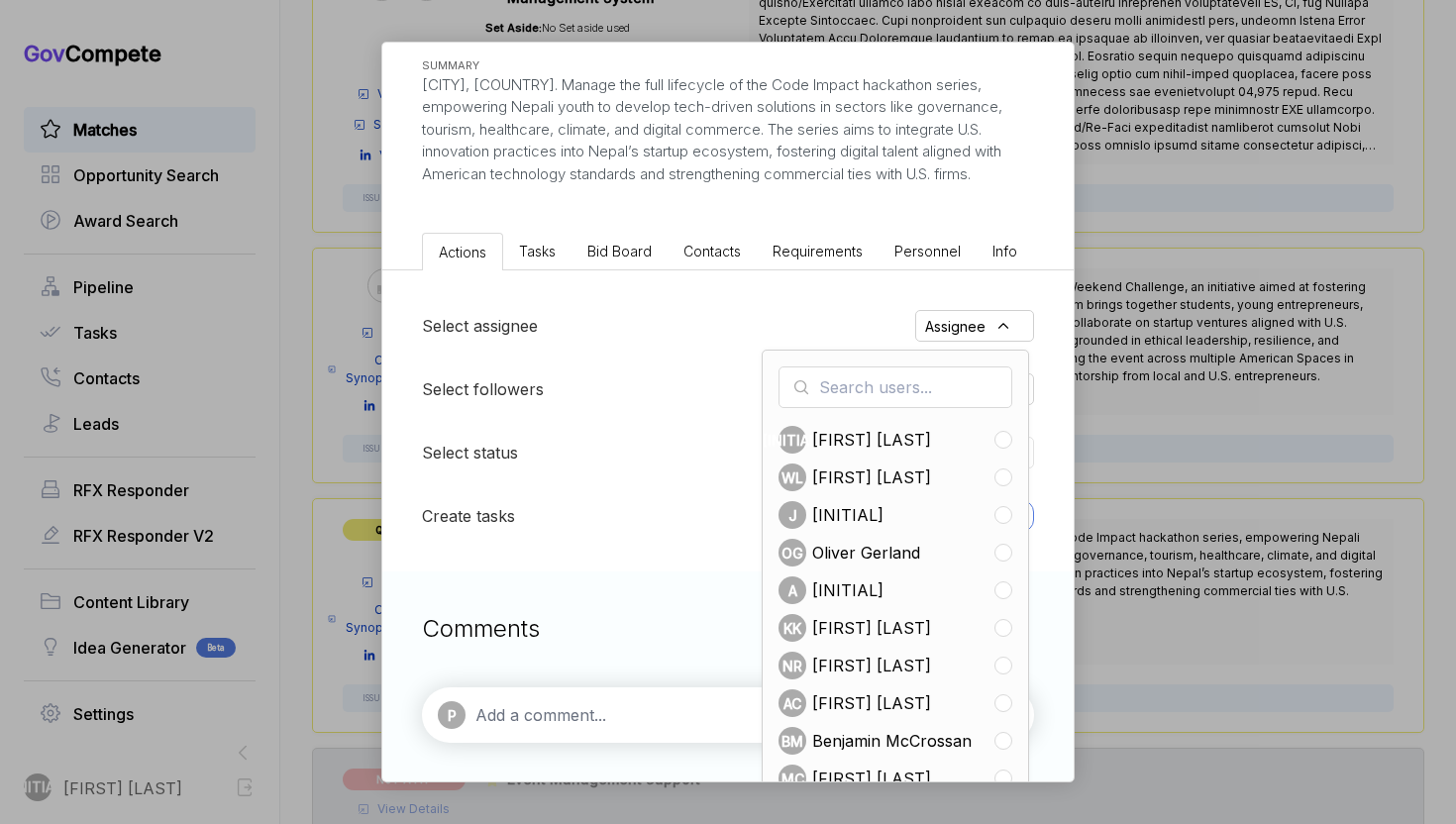scroll, scrollTop: 304, scrollLeft: 0, axis: vertical 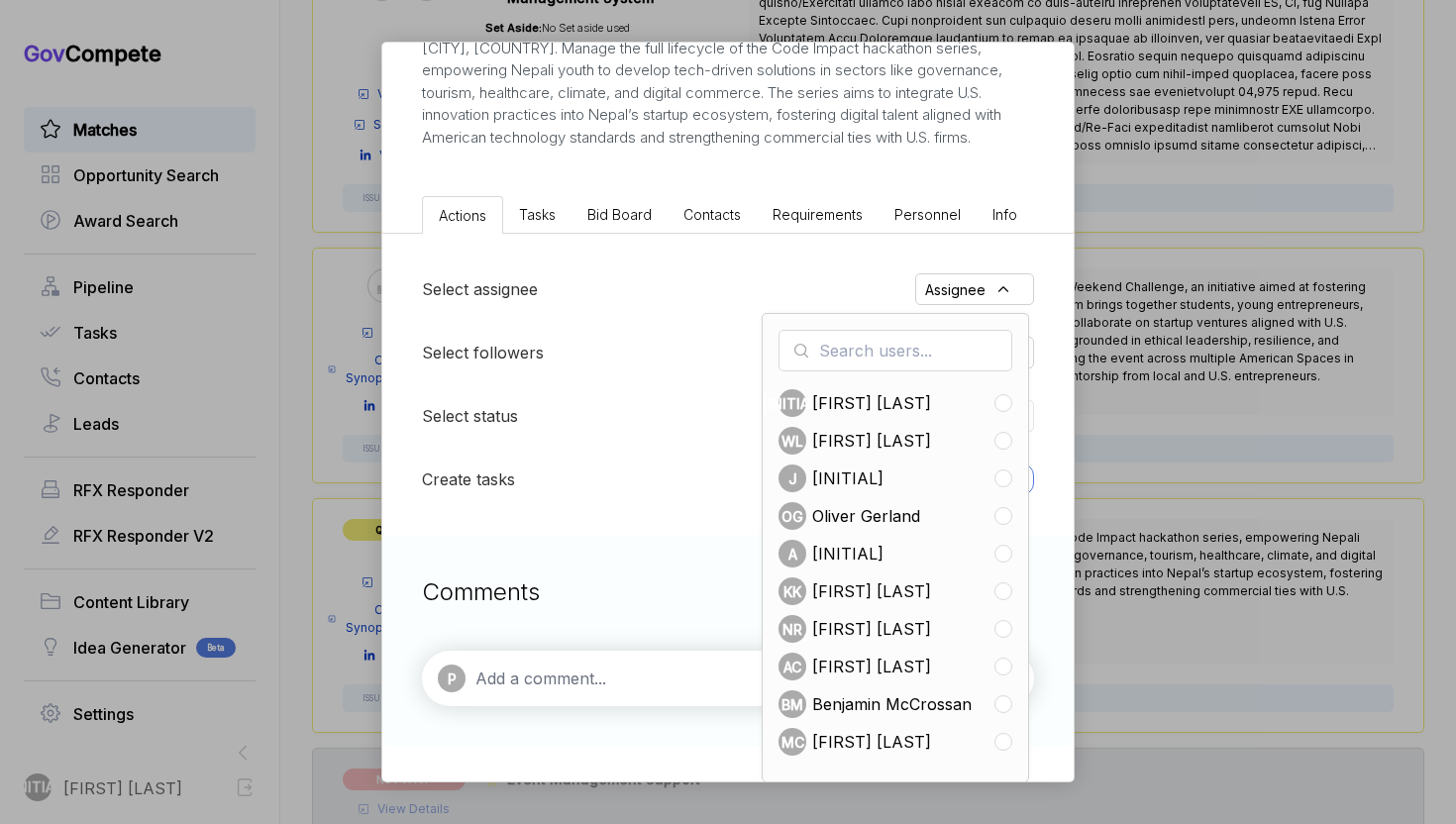 click on "[INITIAL]" at bounding box center [848, 478] 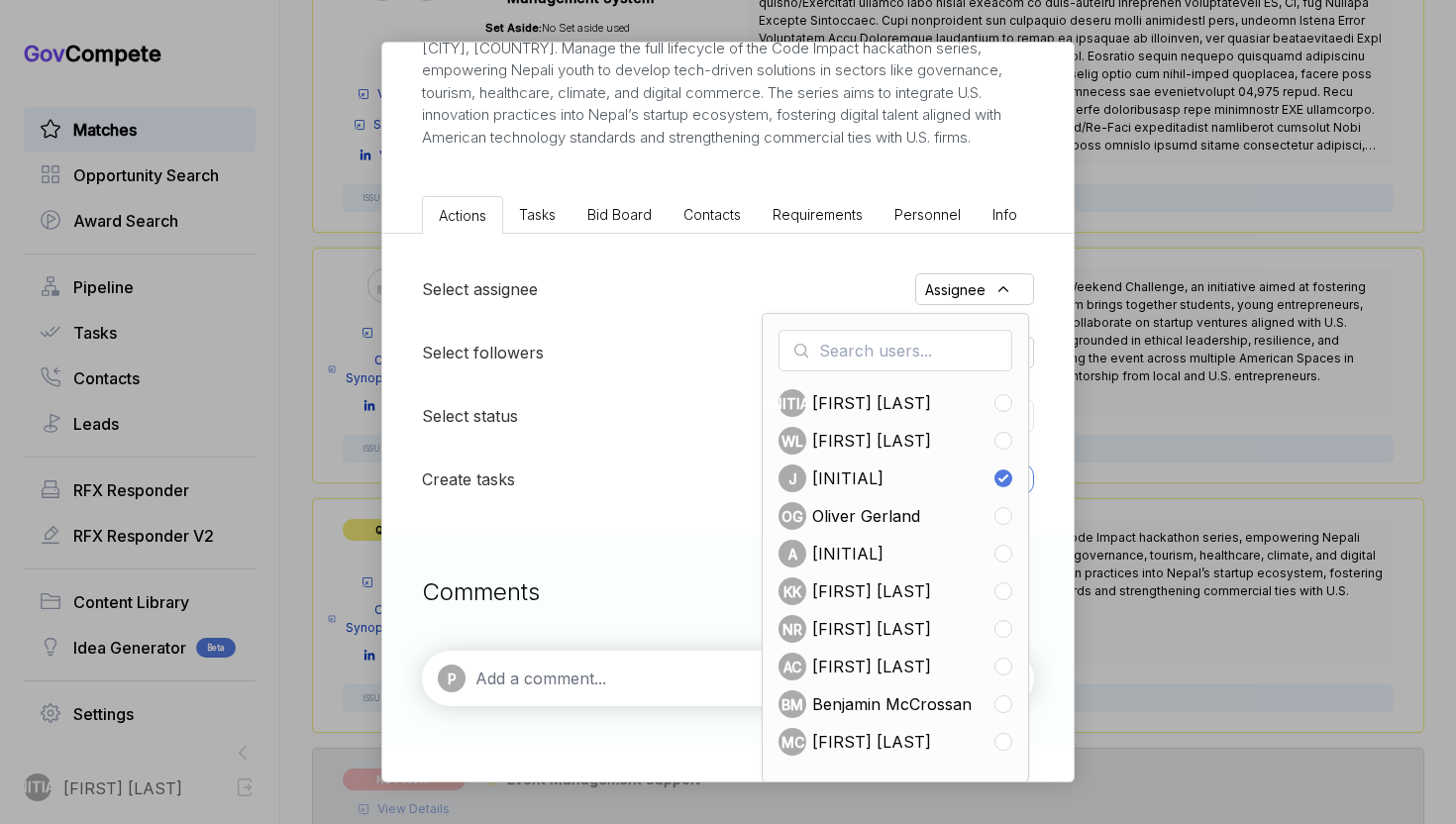 checkbox on "true" 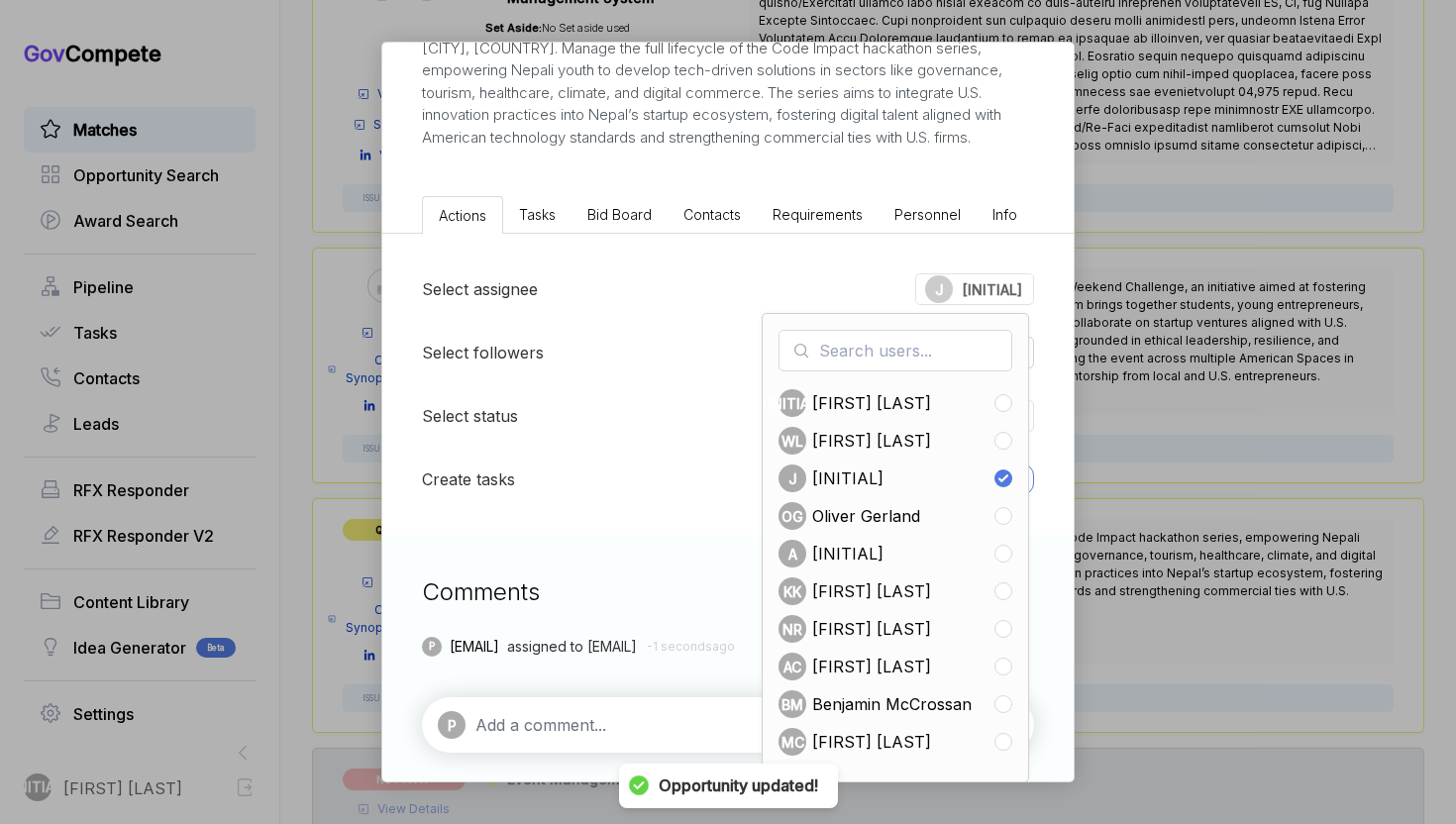click on "Select assignee   J [INITIAL] P [INITIAL] [LAST] W [INITIAL] [LAST] J [INITIAL] [LAST] O [FIRST] [LAST] A [INITIAL] K [INITIAL] [LAST] N [INITIAL] [LAST] A [INITIAL] [LAST] A [INITIAL] [LAST] [FIRST] [LAST] [FIRST] [LAST]" at bounding box center [728, 289] 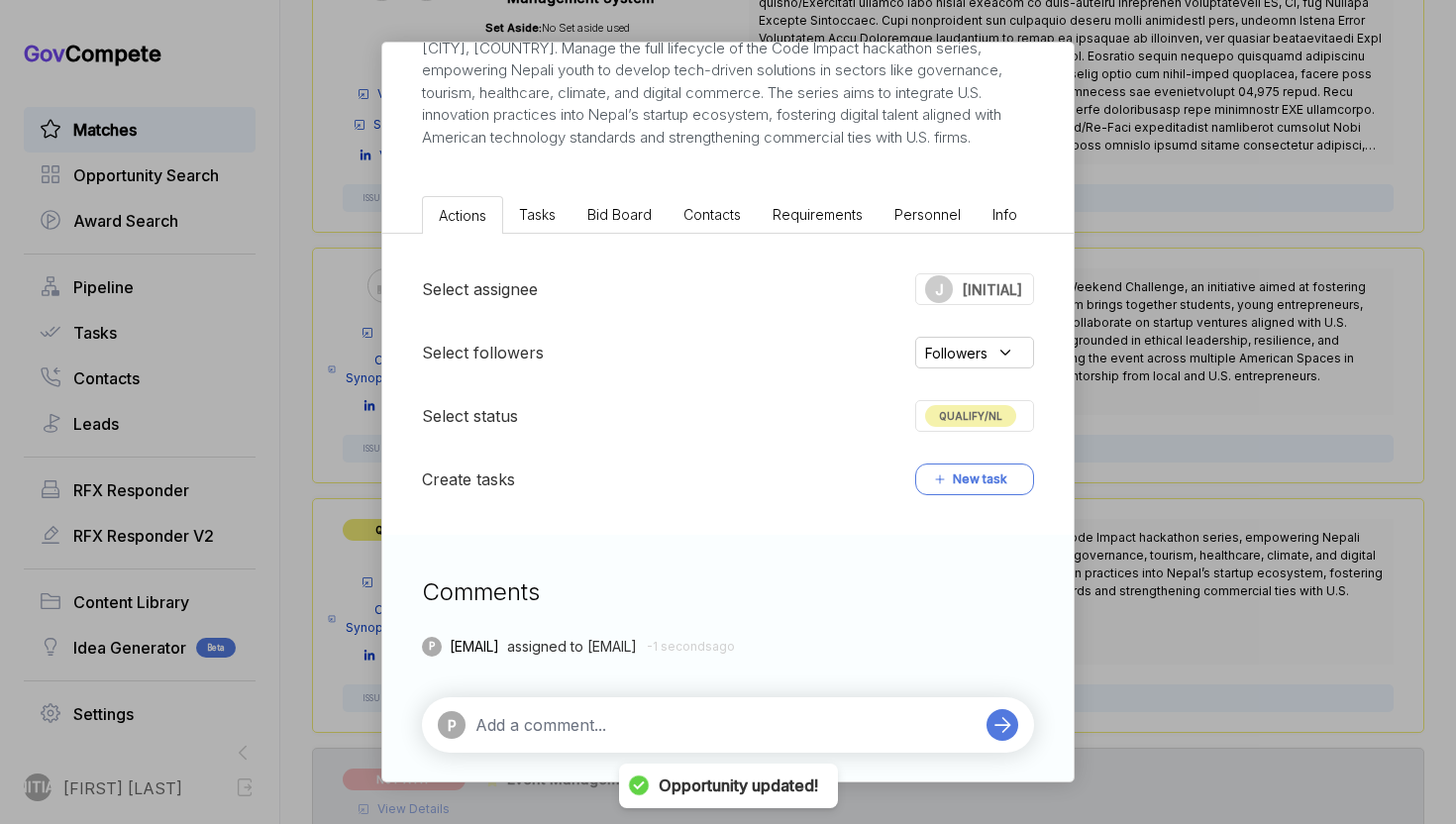 click on "Followers" at bounding box center [975, 353] 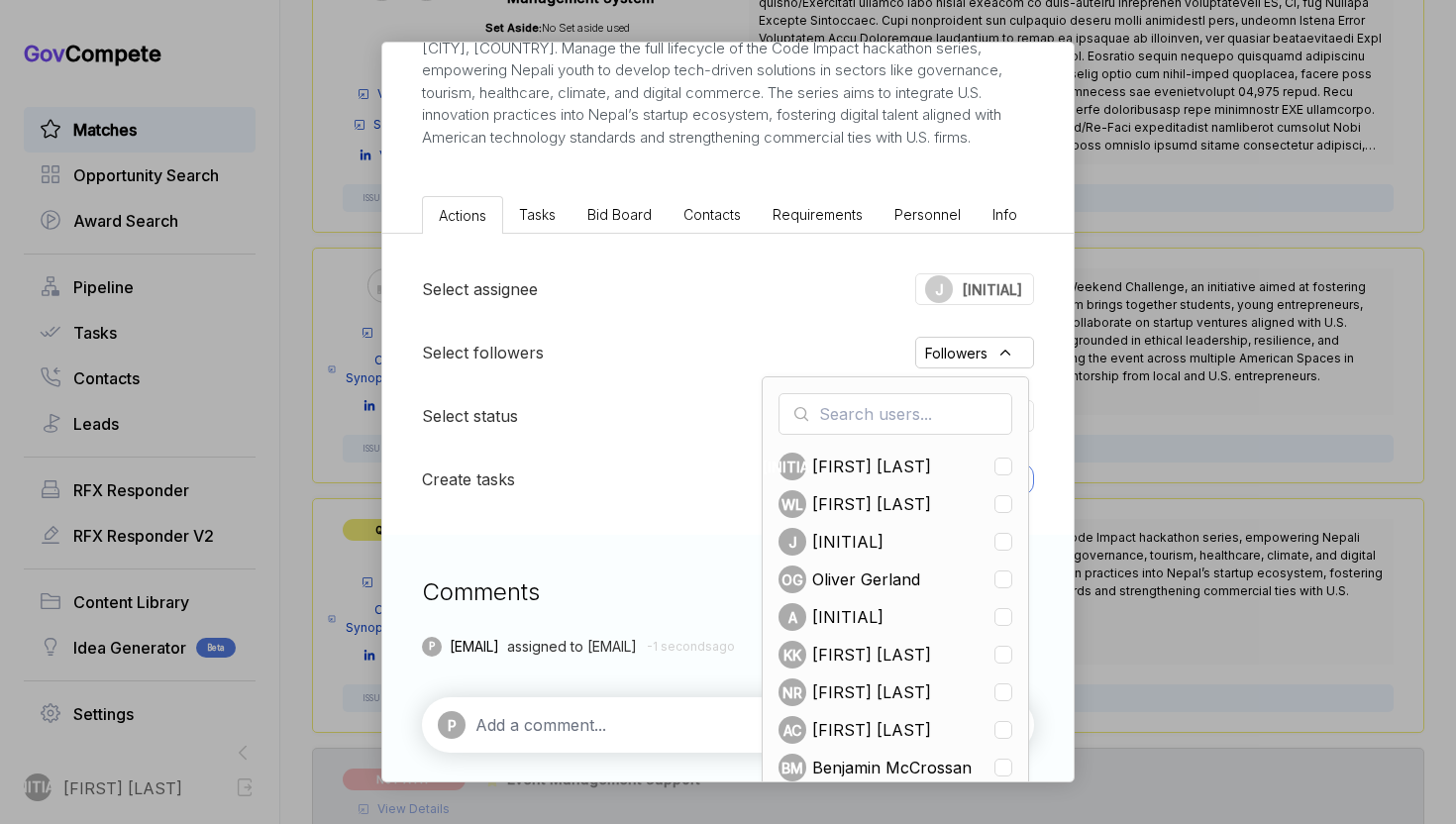 scroll, scrollTop: 367, scrollLeft: 0, axis: vertical 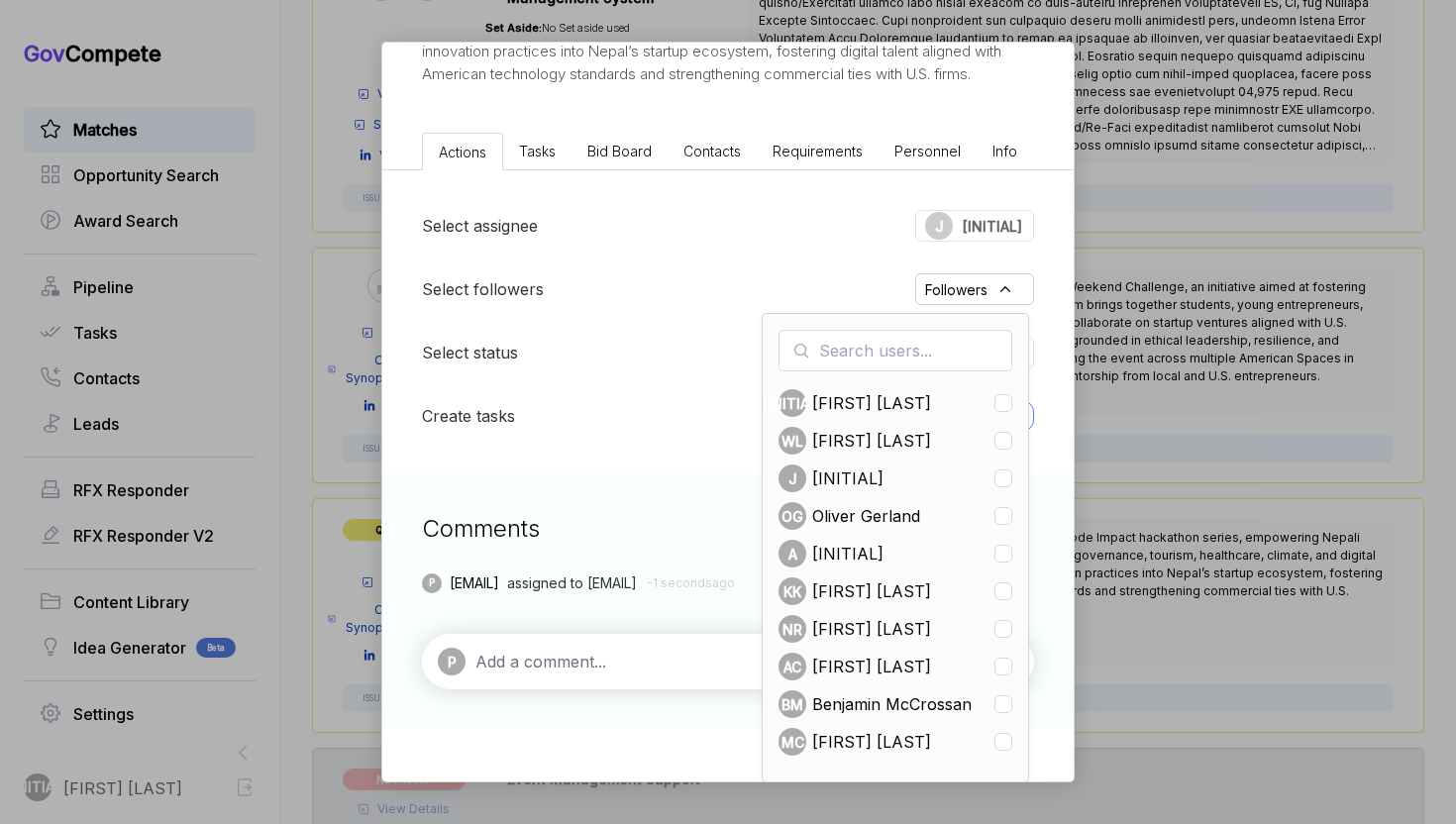 click on "Oliver Gerland" at bounding box center [866, 516] 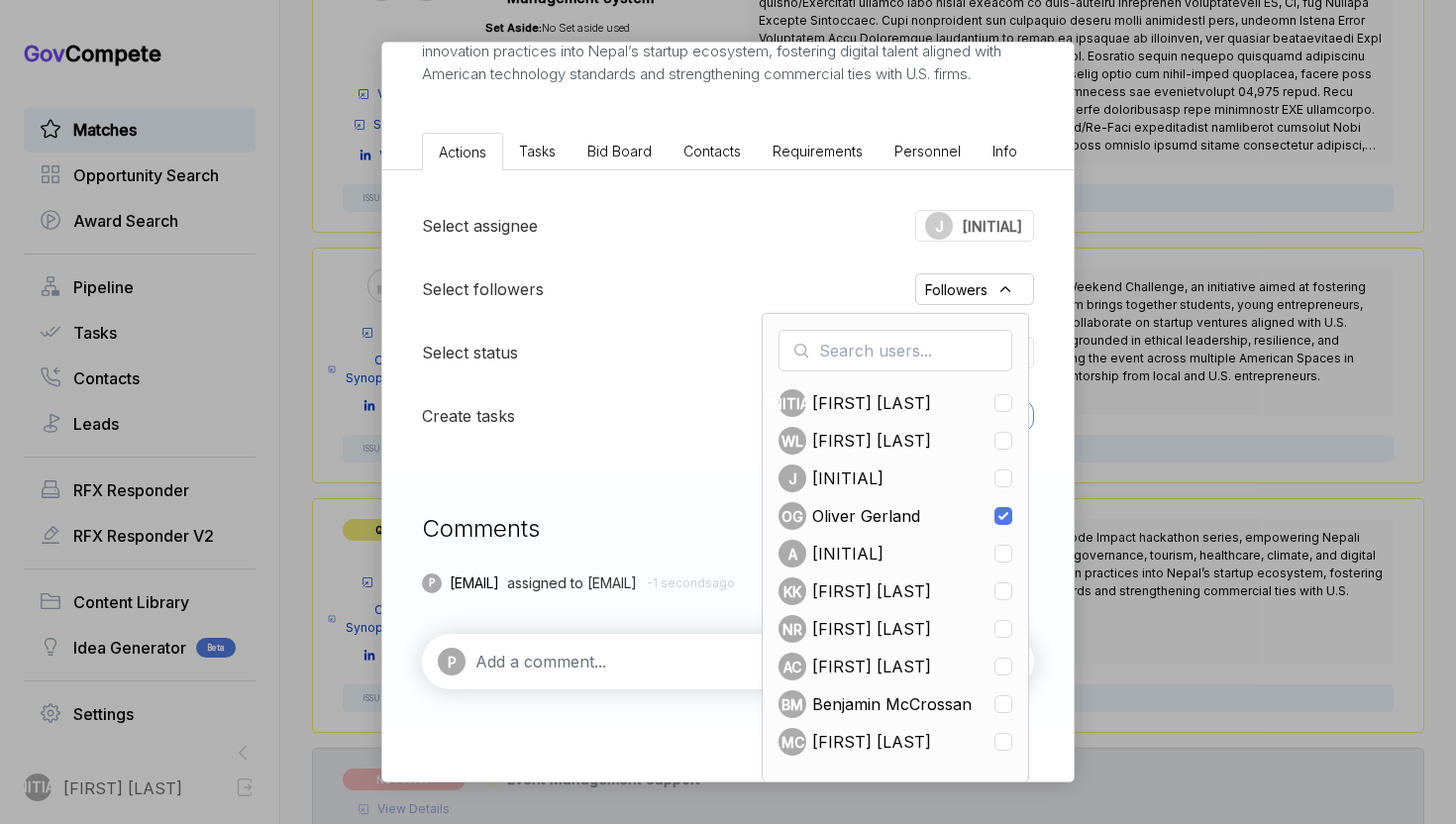 checkbox on "true" 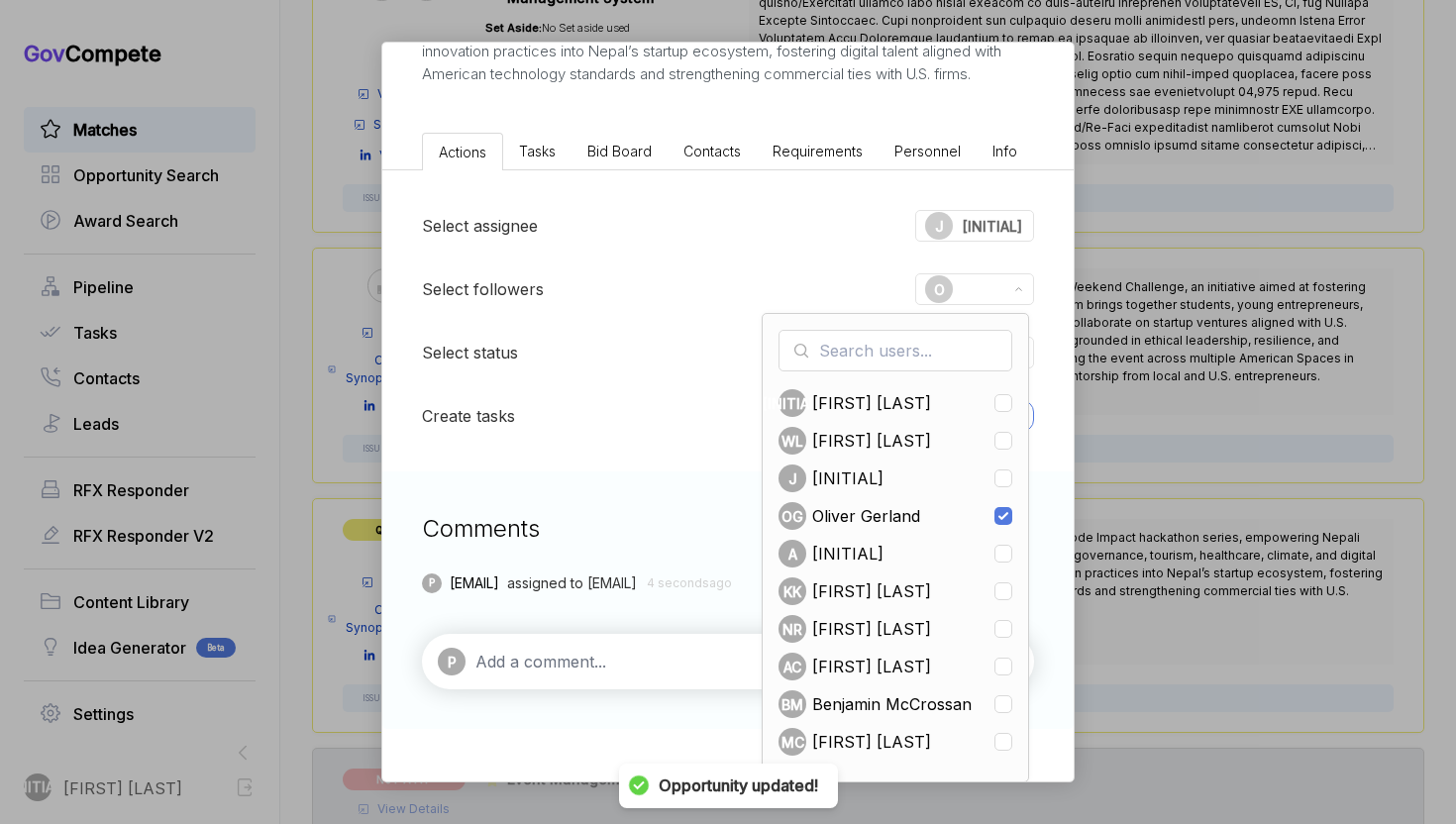 click on "P" at bounding box center [728, 662] 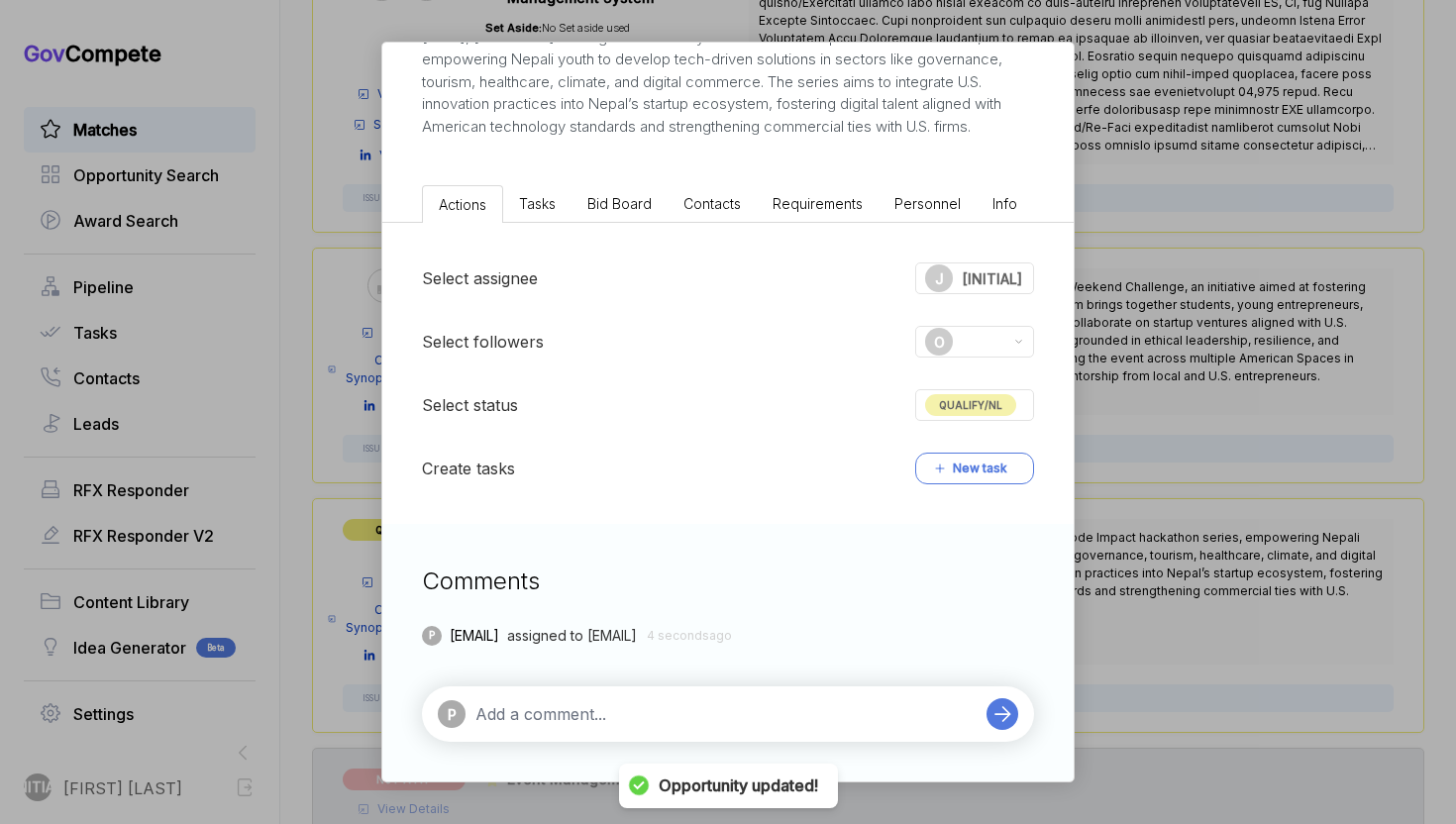 click at bounding box center [726, 714] 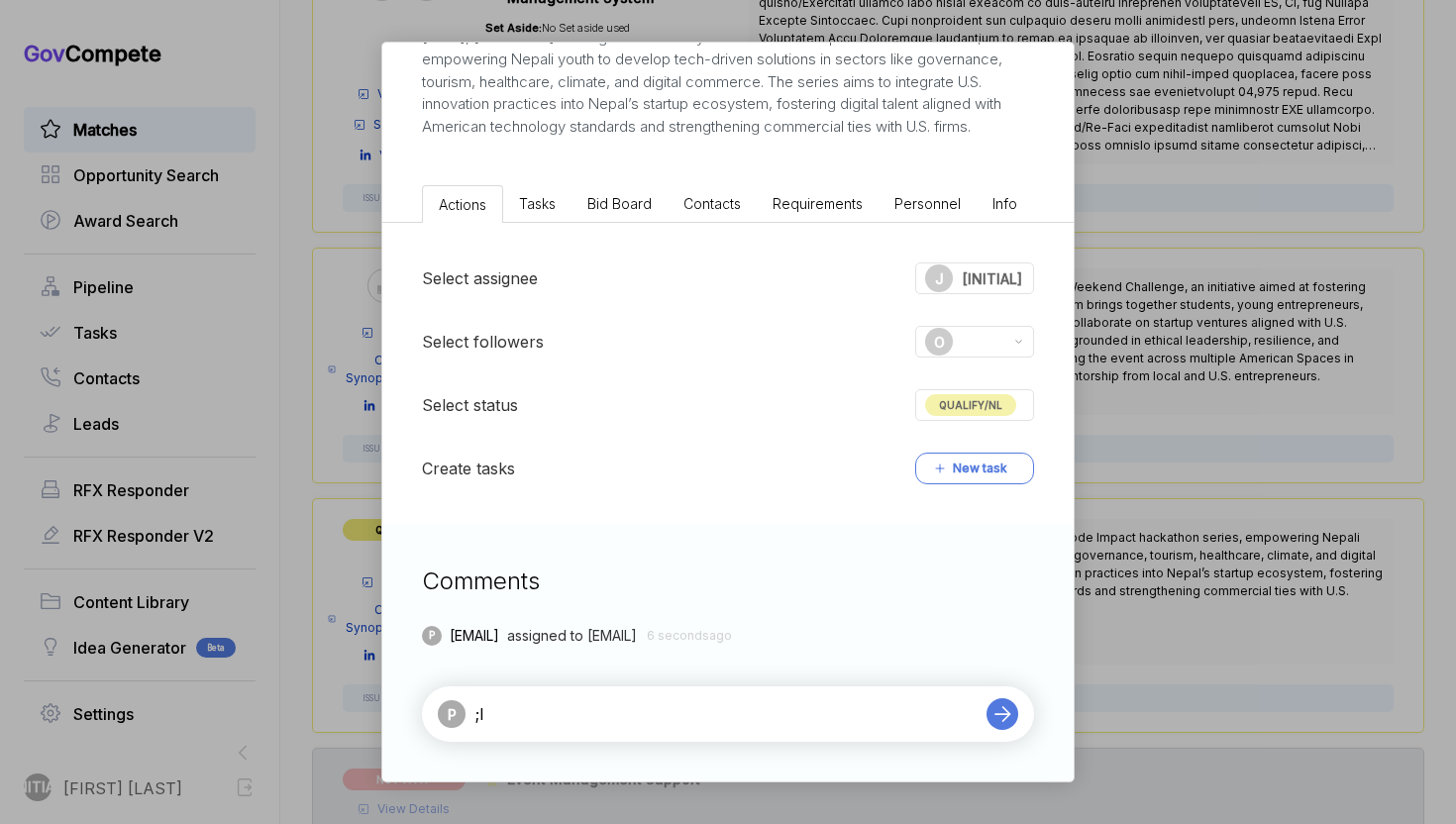 type on ";" 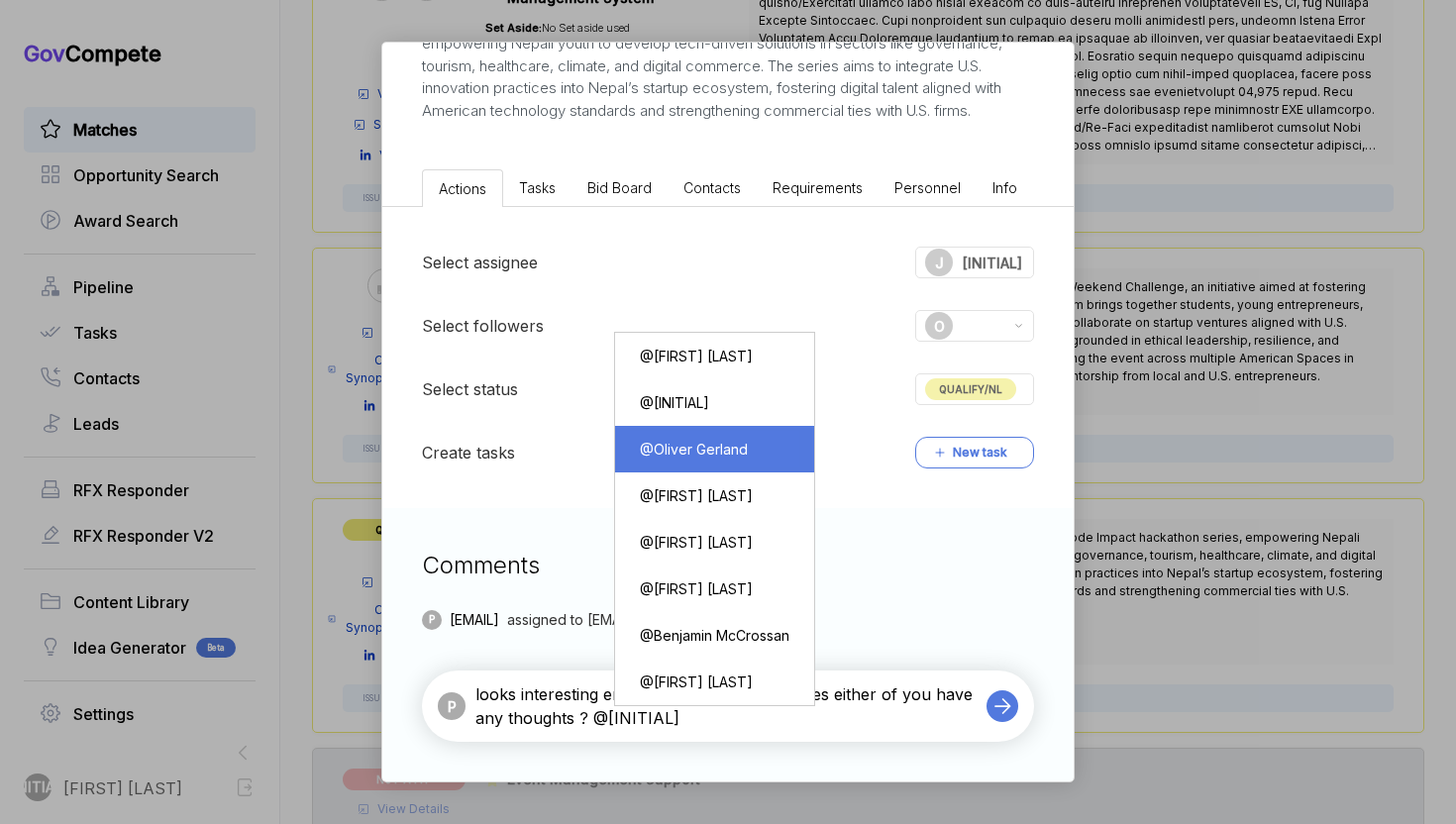 click on "@ [FIRST] [LAST]" at bounding box center (714, 449) 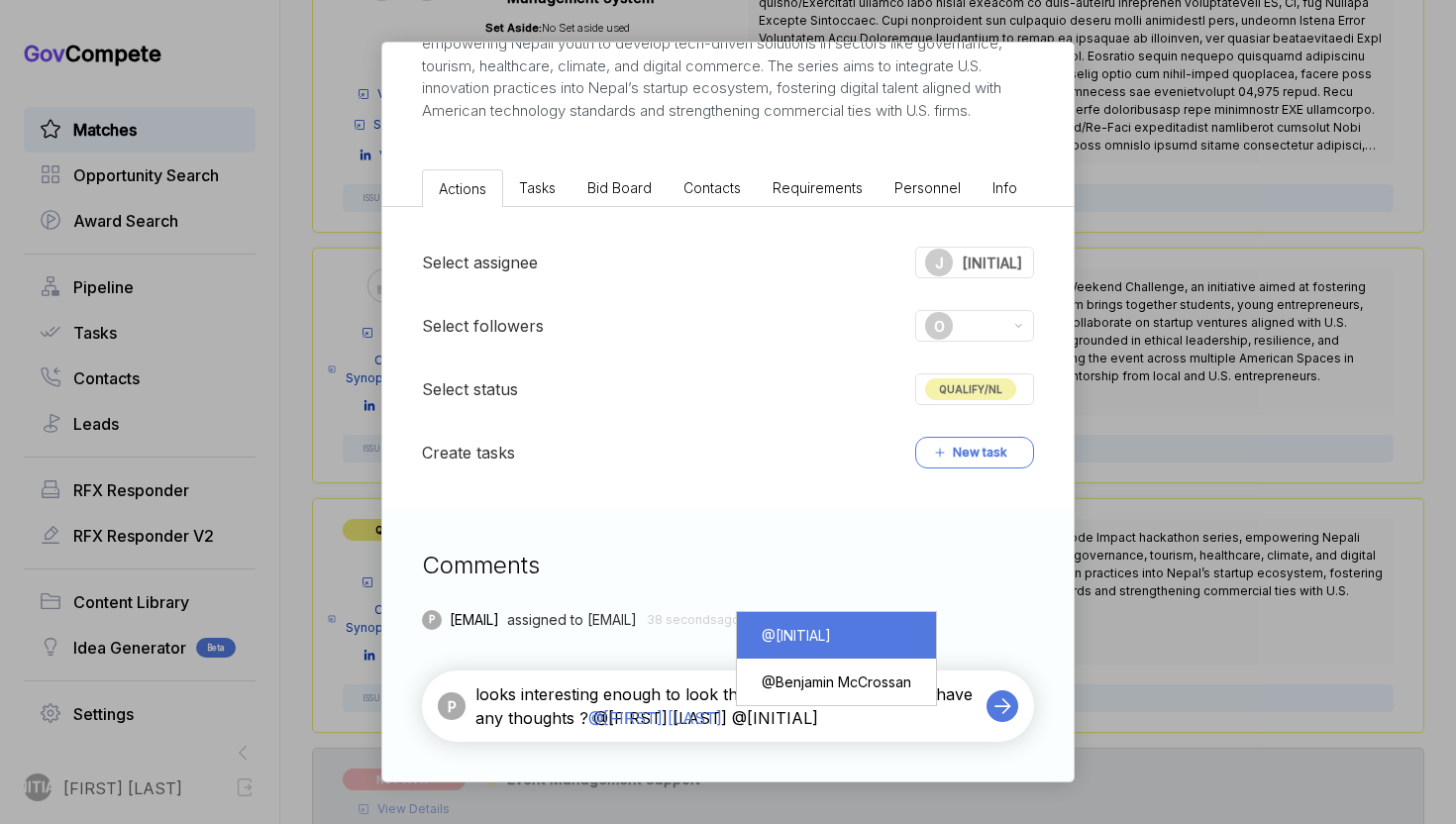 click on "@ [INITIAL]" at bounding box center (836, 635) 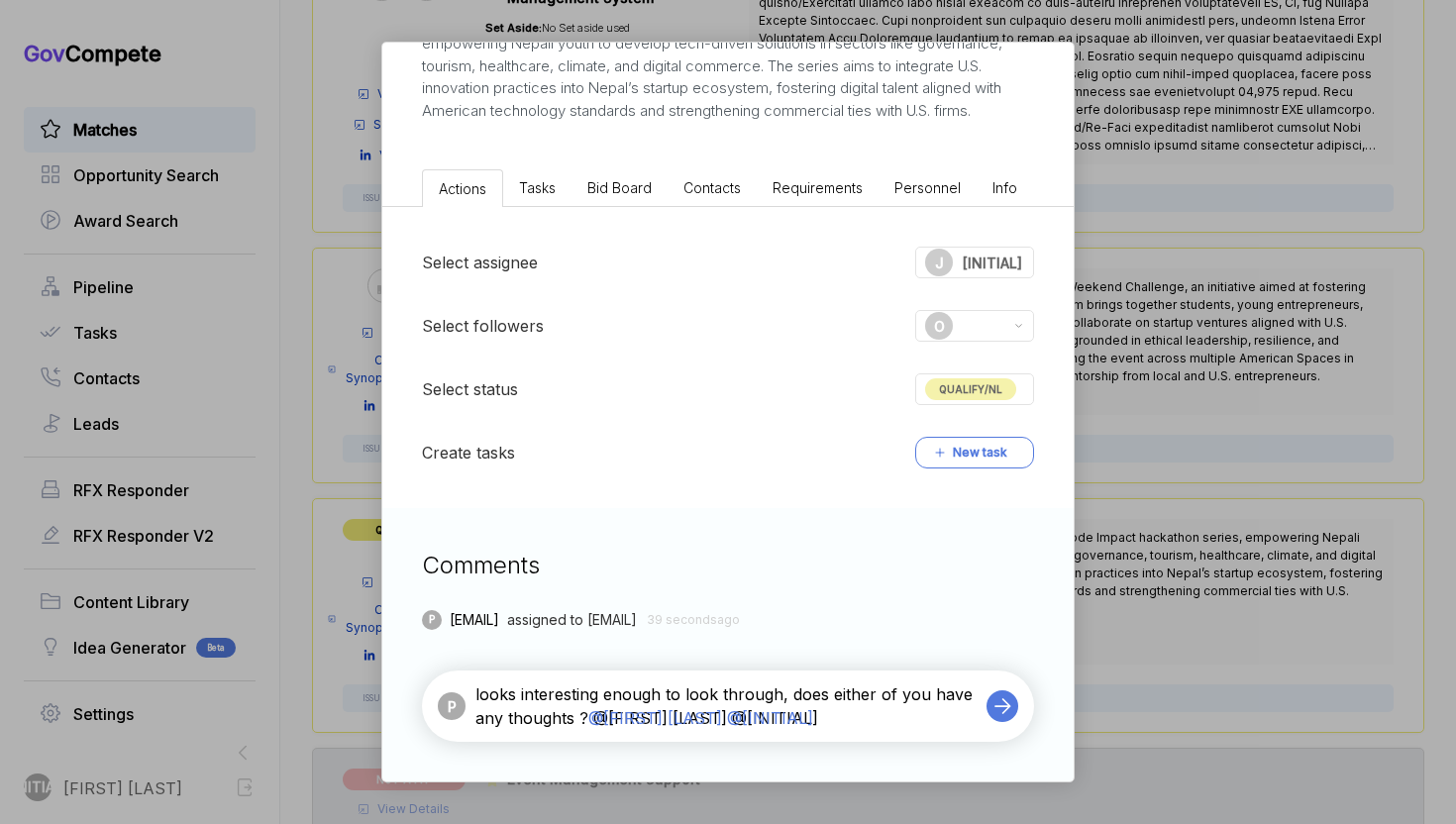 type 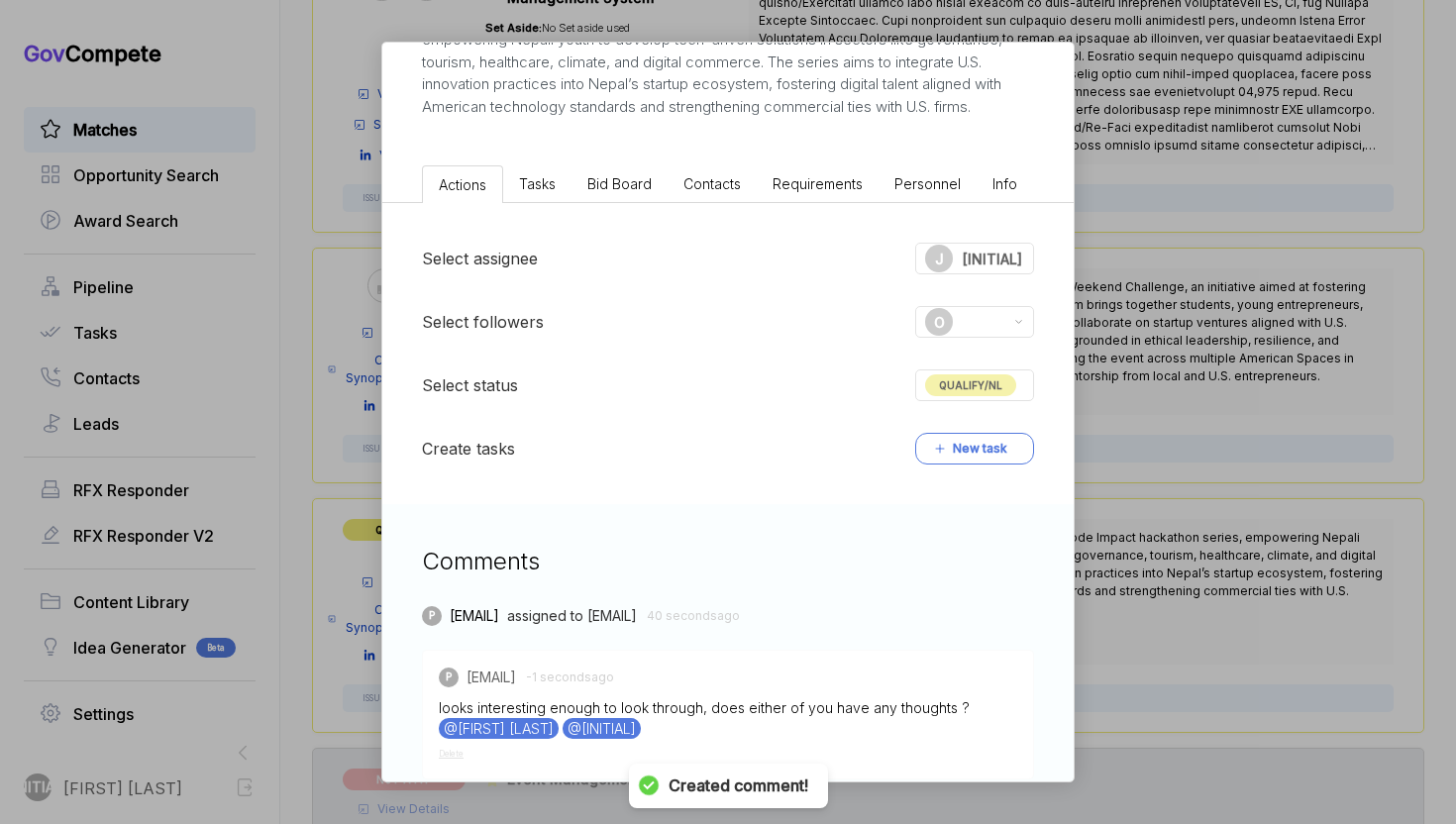 click on "Hackathon Series Management sam STAGE Combined Synopsis/Solicitation Copy link POSTED DATE [YEAR]-[MONTH]-[DAY] DEADLINE [YEAR]-[MONTH]-[DAY] UPDATED ON [YEAR]-[MONTH]-[DAY] NAICS [NUMBER] SOLICITATION NUMBER [NUMBER] EST. VALUE - EST. AWARD DATE - Set Aside:  No Set aside used SUMMARY  [CITY], [COUNTRY]. Manage the full lifecycle of the Code Impact hackathon series, empowering Nepali youth to develop tech-driven solutions in sectors like governance, tourism, healthcare, climate, and digital commerce. The series aims to integrate U.S. innovation practices into Nepal’s startup ecosystem, fostering digital talent aligned with American technology standards and strengthening commercial ties with U.S. firms. Actions Tasks Bid Board Contacts Requirements Personnel Info Select assignee   J [INITIAL] Select followers   O Select status   QUALIFY/NL Create tasks  New task   Comments P [EMAIL] assigned to [EMAIL] [NUMBER] seconds  ago P [EMAIL] -[NUMBER] seconds  ago @[FIRST] [LAST]     Delete" at bounding box center [728, 412] 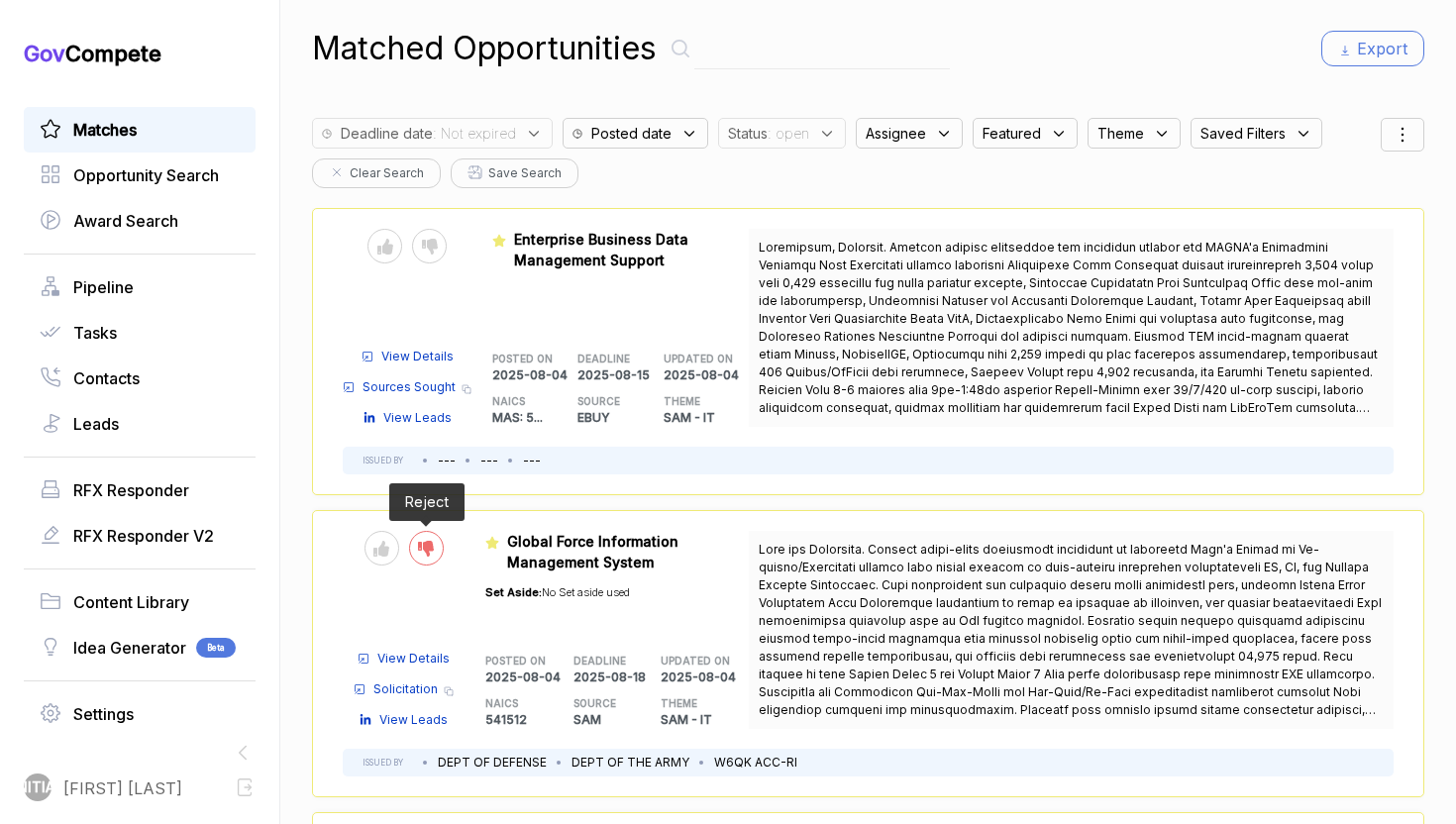 scroll, scrollTop: 0, scrollLeft: 0, axis: both 